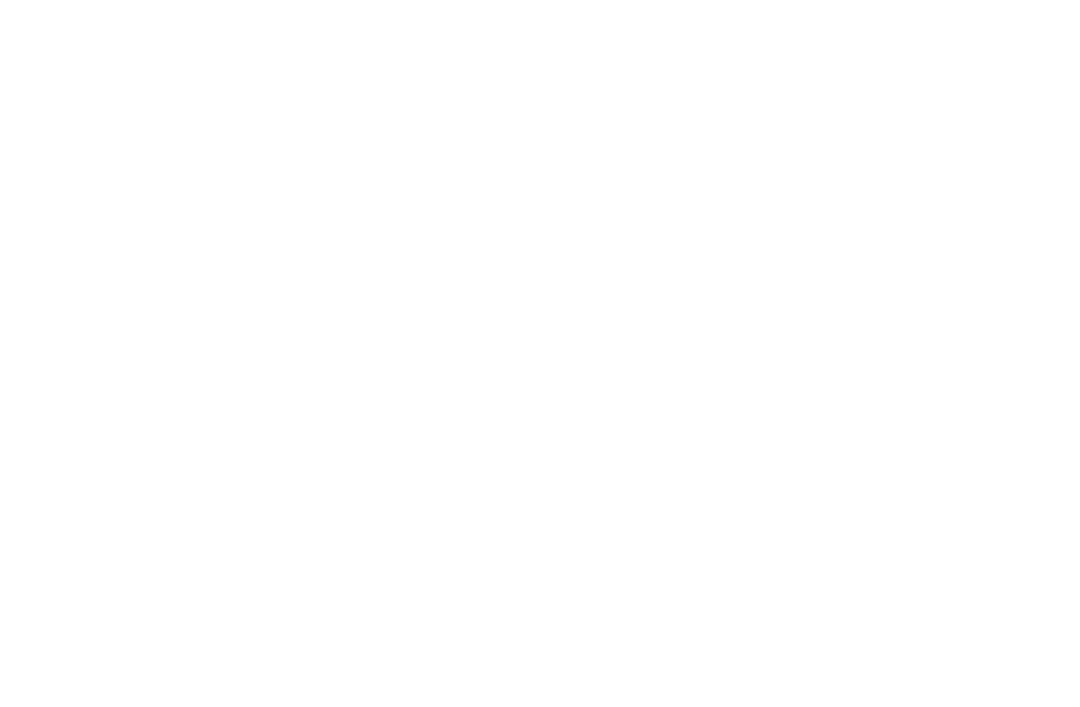 scroll, scrollTop: 0, scrollLeft: 0, axis: both 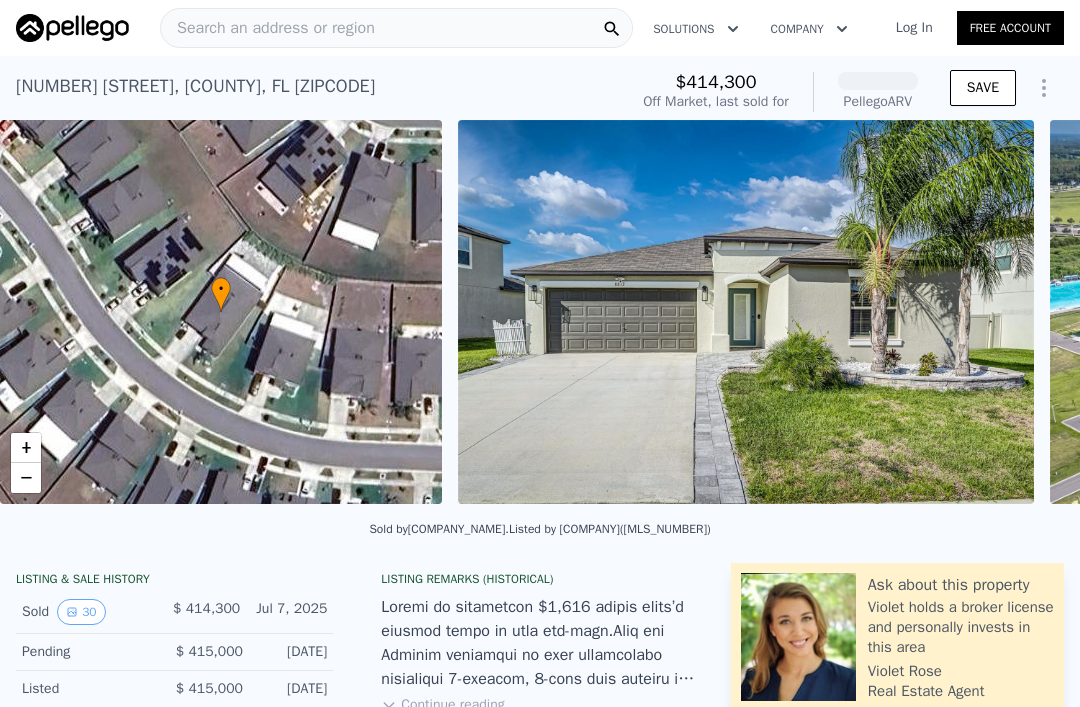click on "Search an address or region" at bounding box center (396, 28) 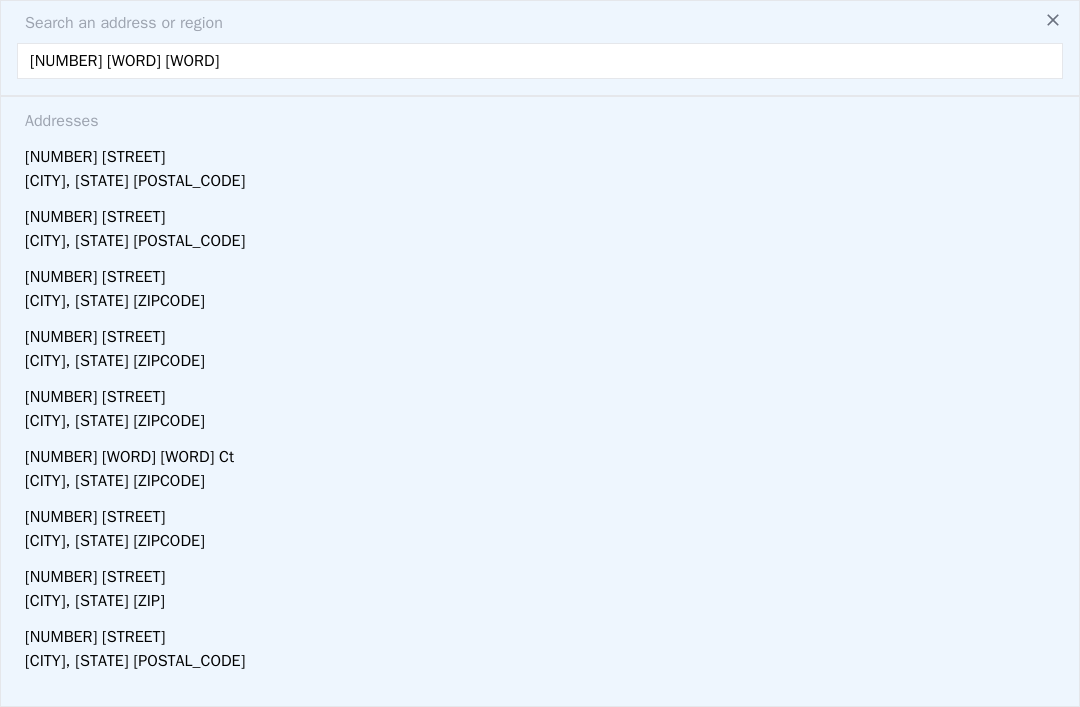 type on "[NUMBER] [STREET]" 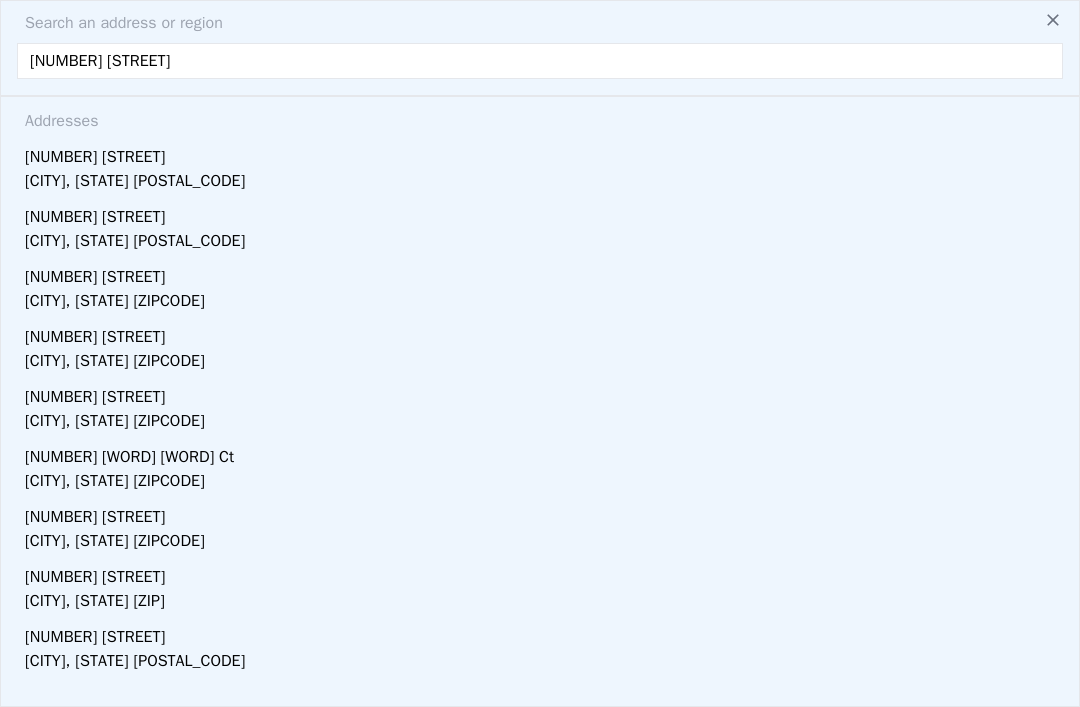 click on "[NUMBER] [STREET]" at bounding box center [544, 153] 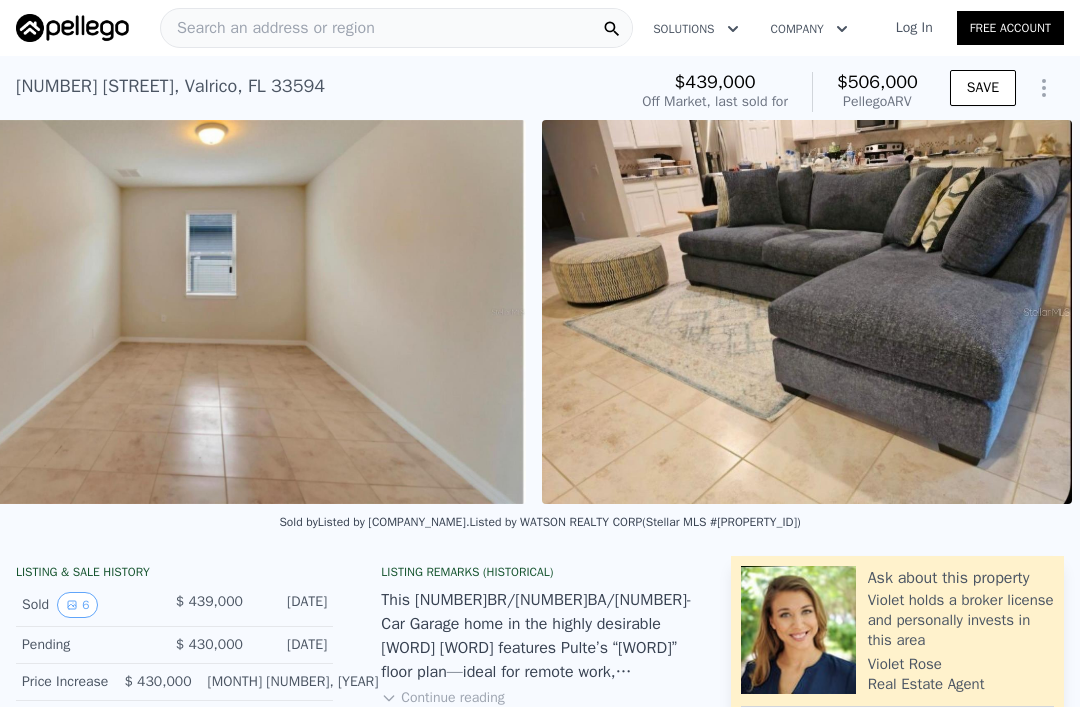 scroll, scrollTop: 0, scrollLeft: 2948, axis: horizontal 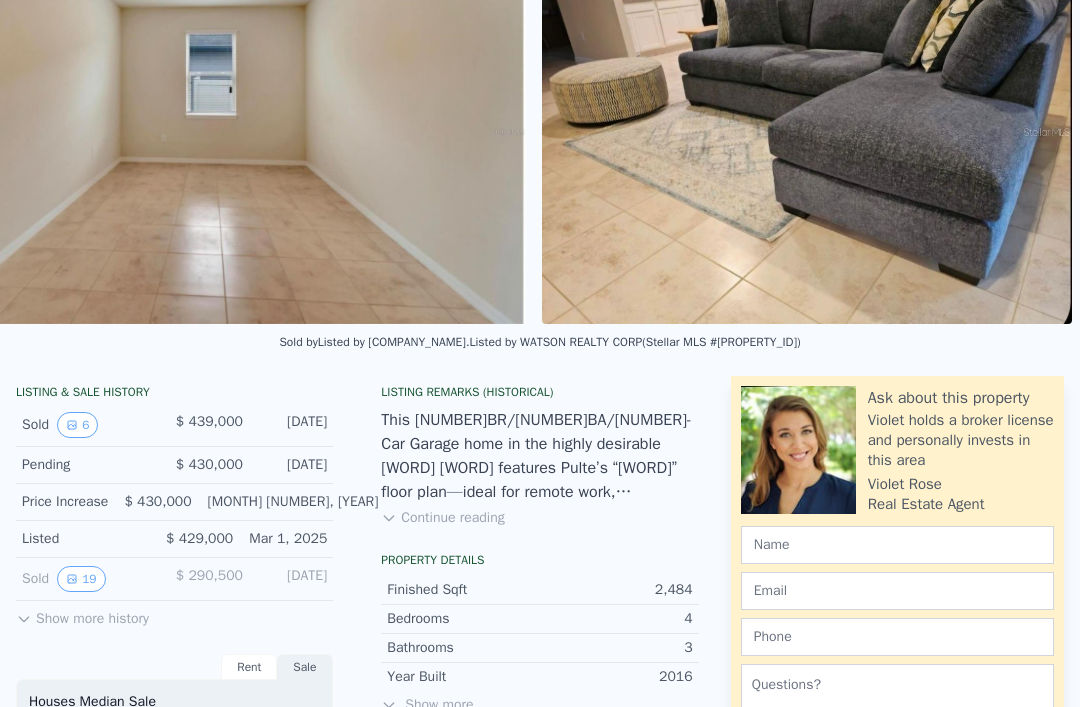 click on "Continue reading" at bounding box center (442, 518) 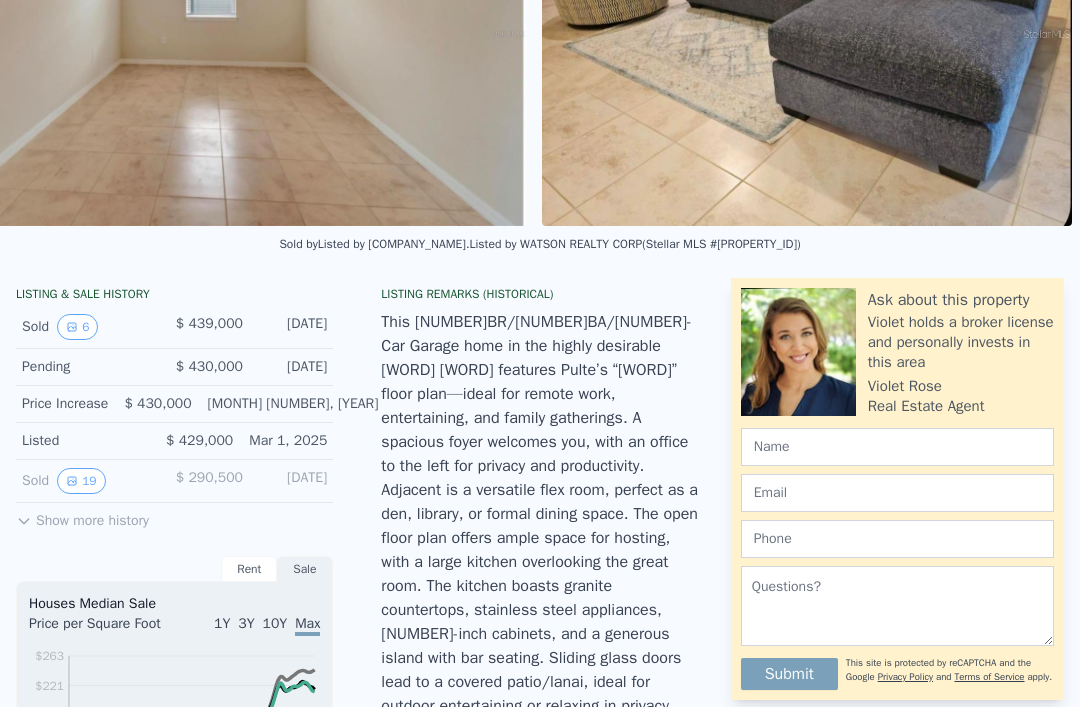 scroll, scrollTop: 94, scrollLeft: 0, axis: vertical 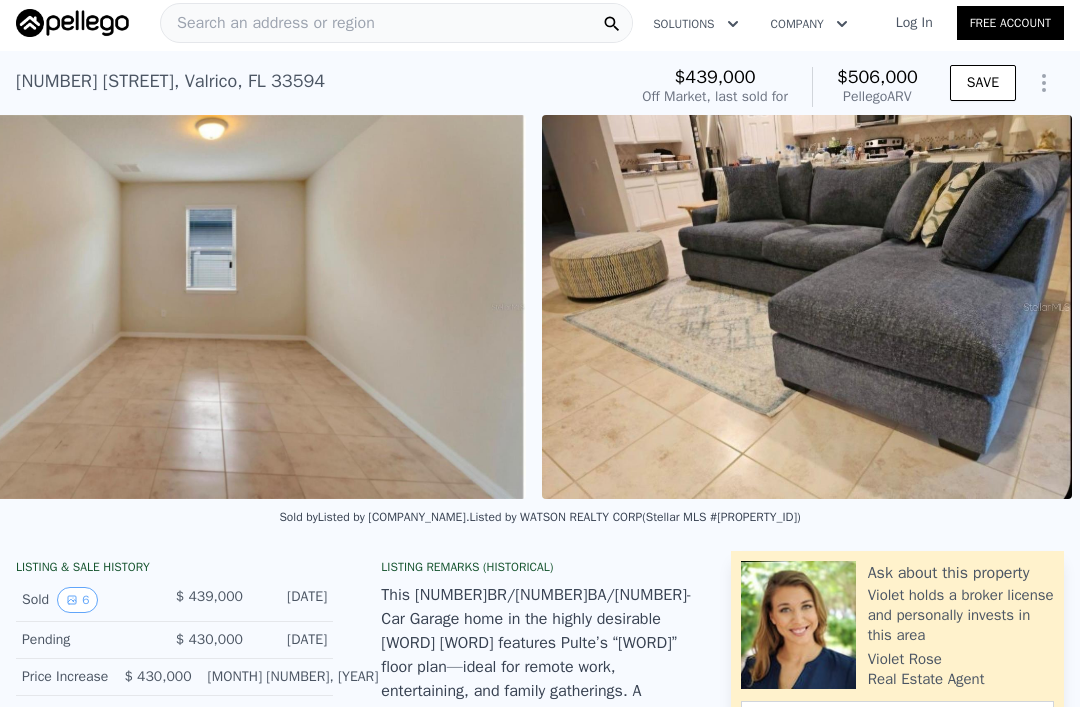 click on "Sold by [COMPANY]." at bounding box center (374, 517) 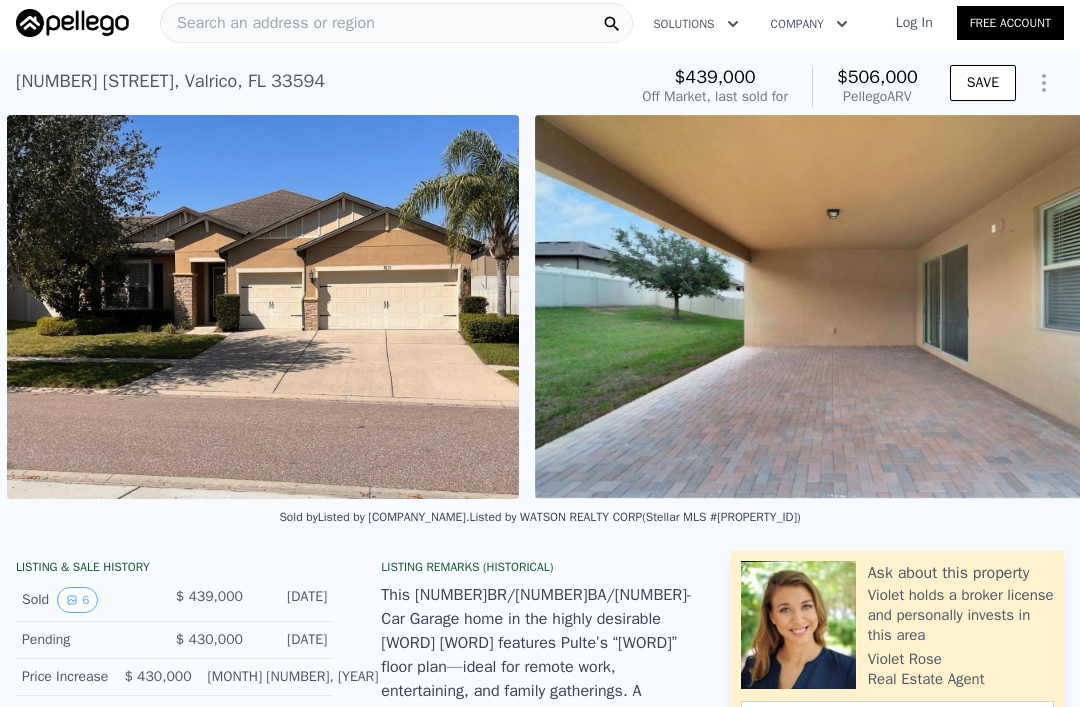 scroll, scrollTop: 0, scrollLeft: 458, axis: horizontal 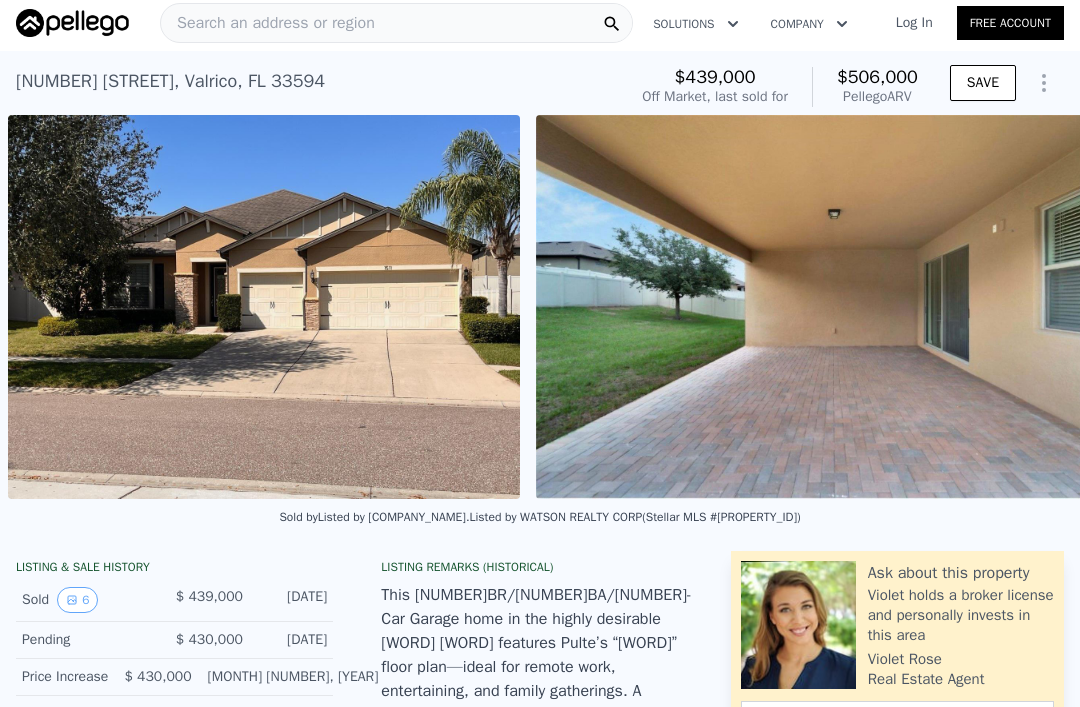 click on "Search an address or region" at bounding box center [396, 23] 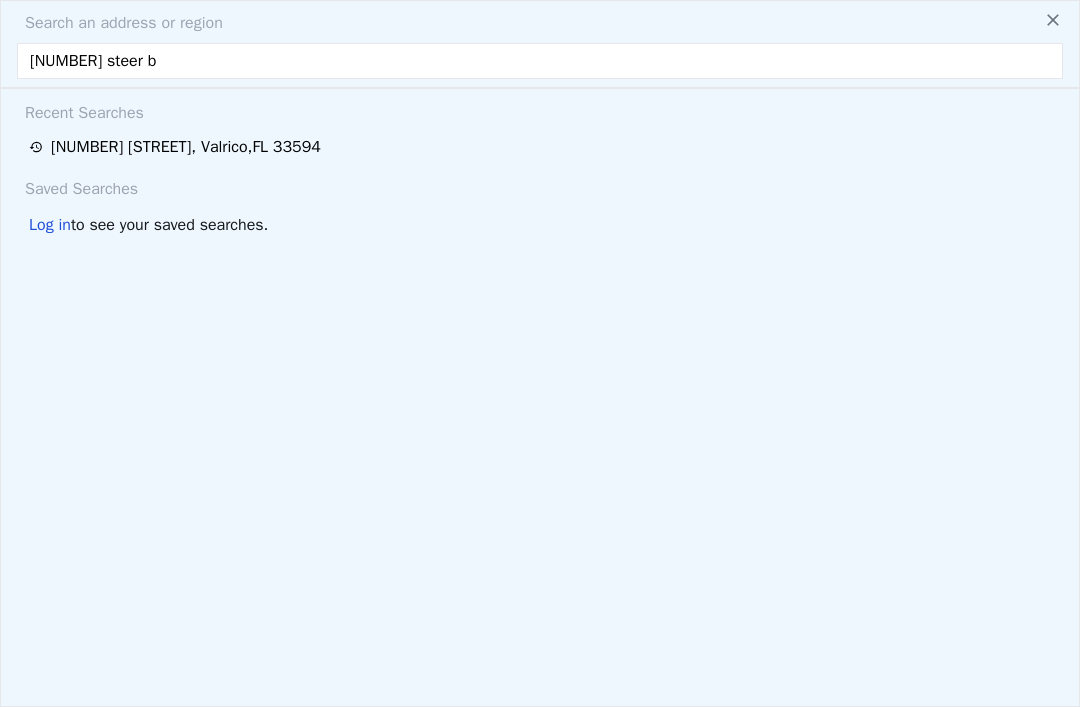 type on "7104 [STREET]" 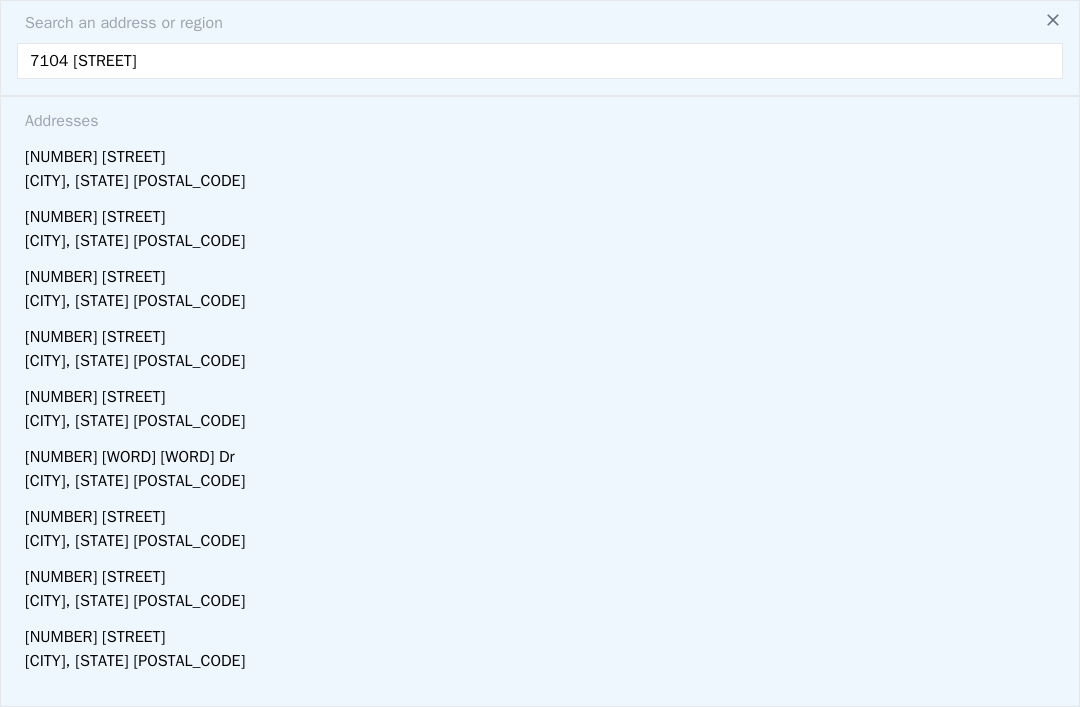 click on "[NUMBER] [STREET]" at bounding box center [544, 153] 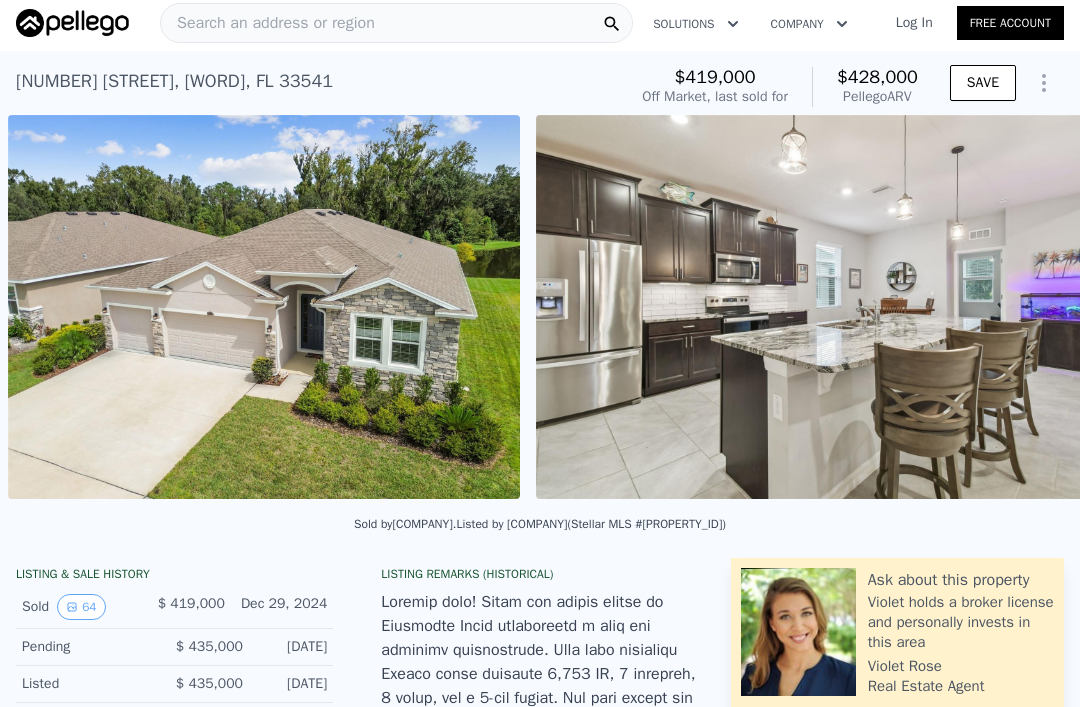 click at bounding box center (264, 307) 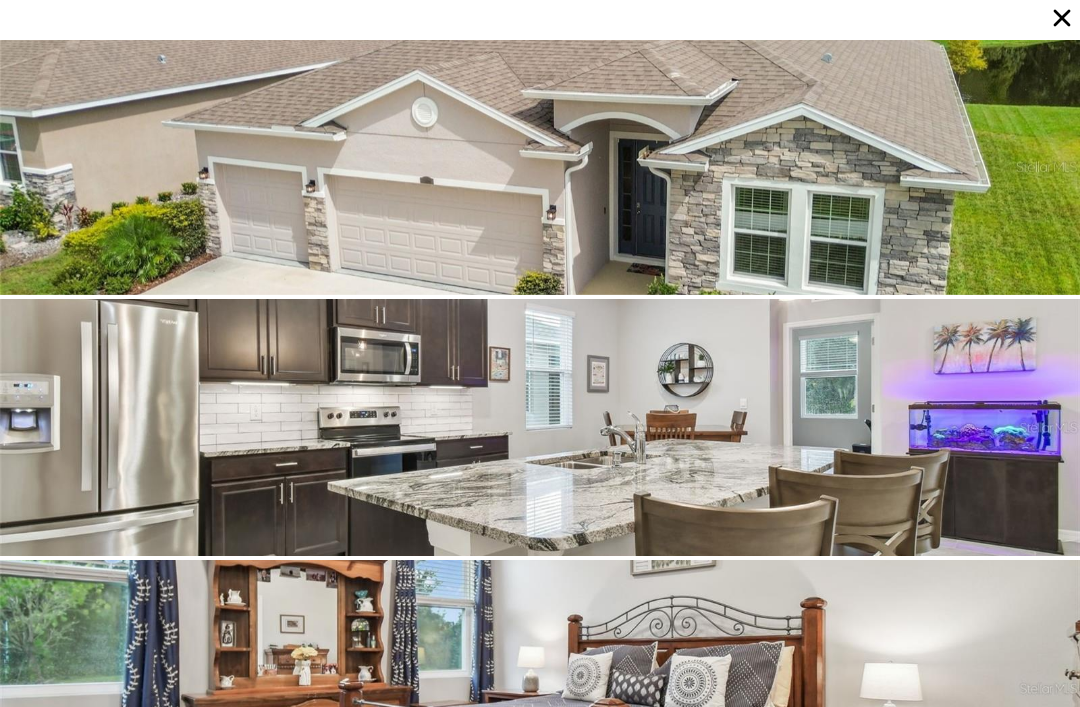 scroll, scrollTop: 0, scrollLeft: 0, axis: both 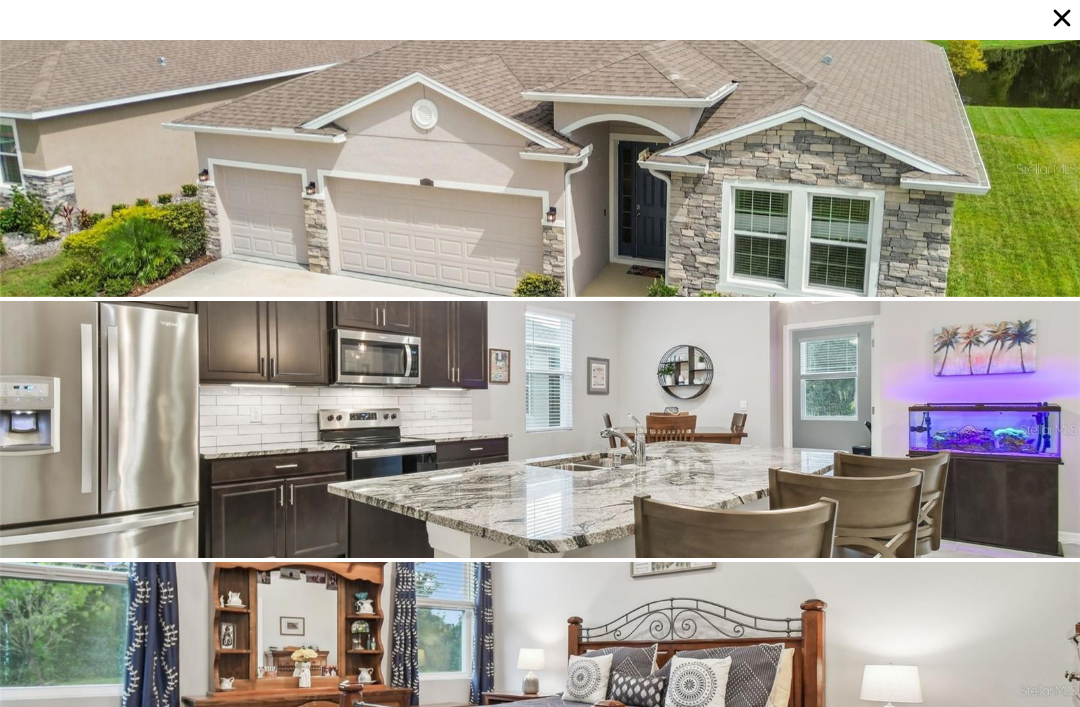 click at bounding box center [540, 429] 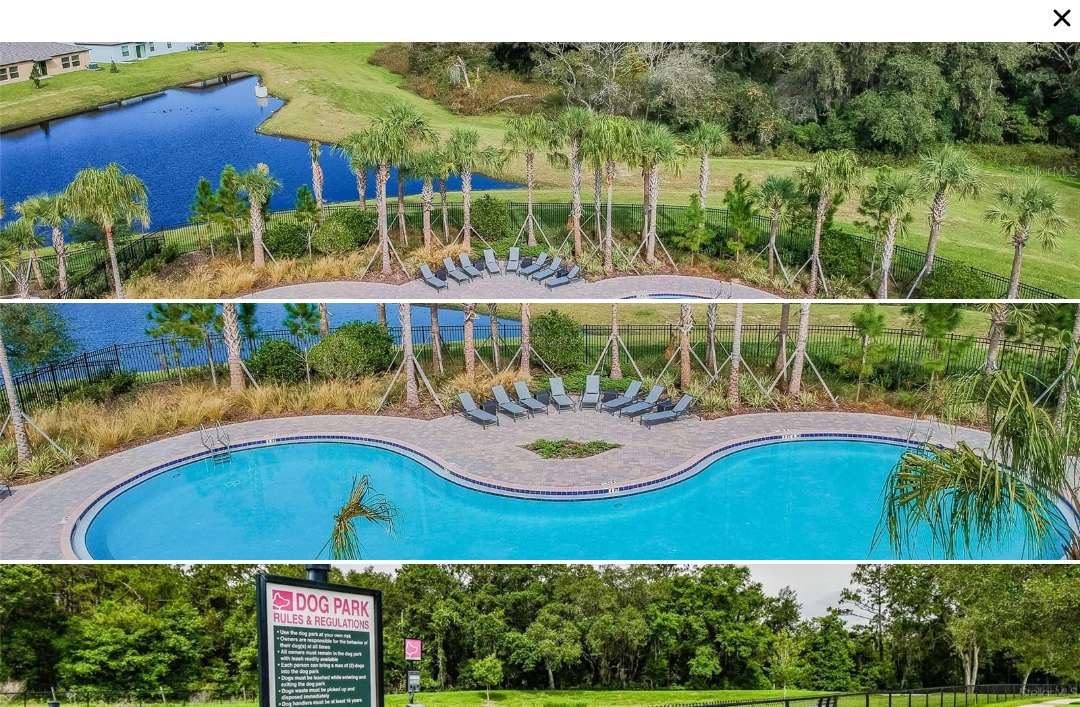 scroll, scrollTop: 13050, scrollLeft: 0, axis: vertical 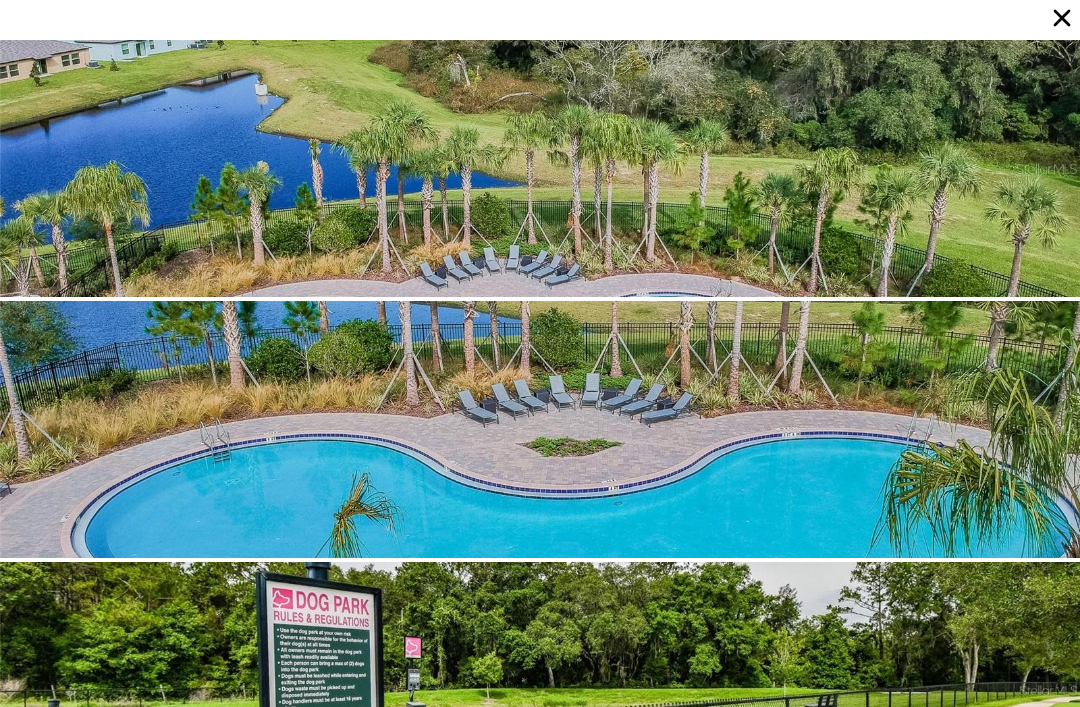 click 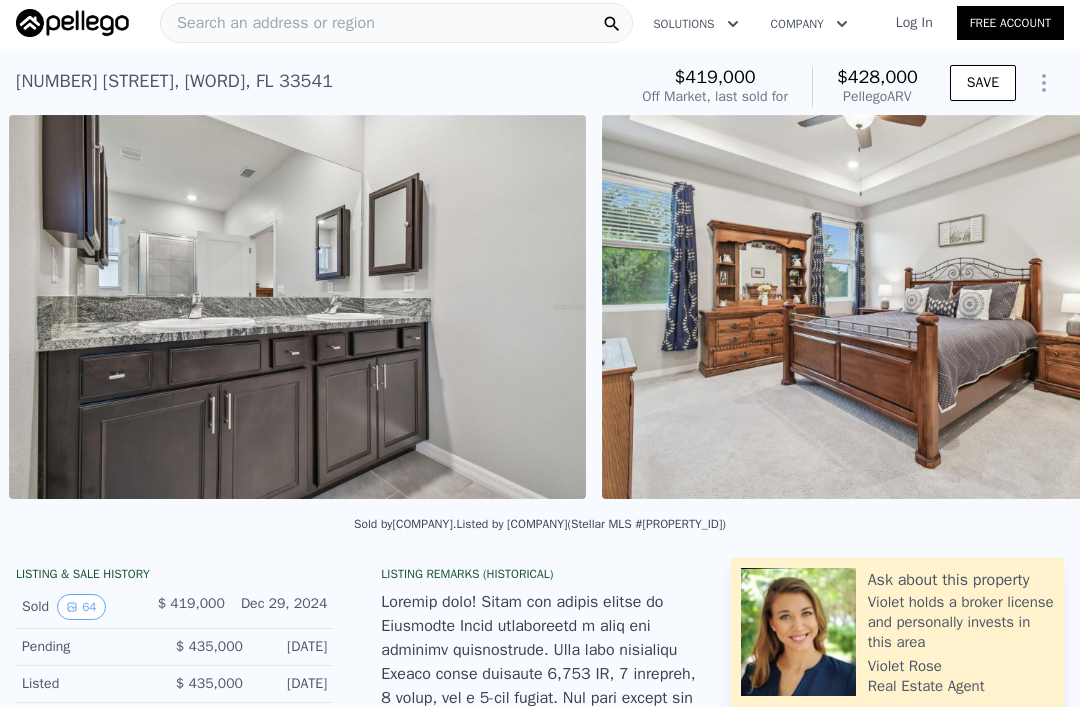 scroll, scrollTop: 0, scrollLeft: 5724, axis: horizontal 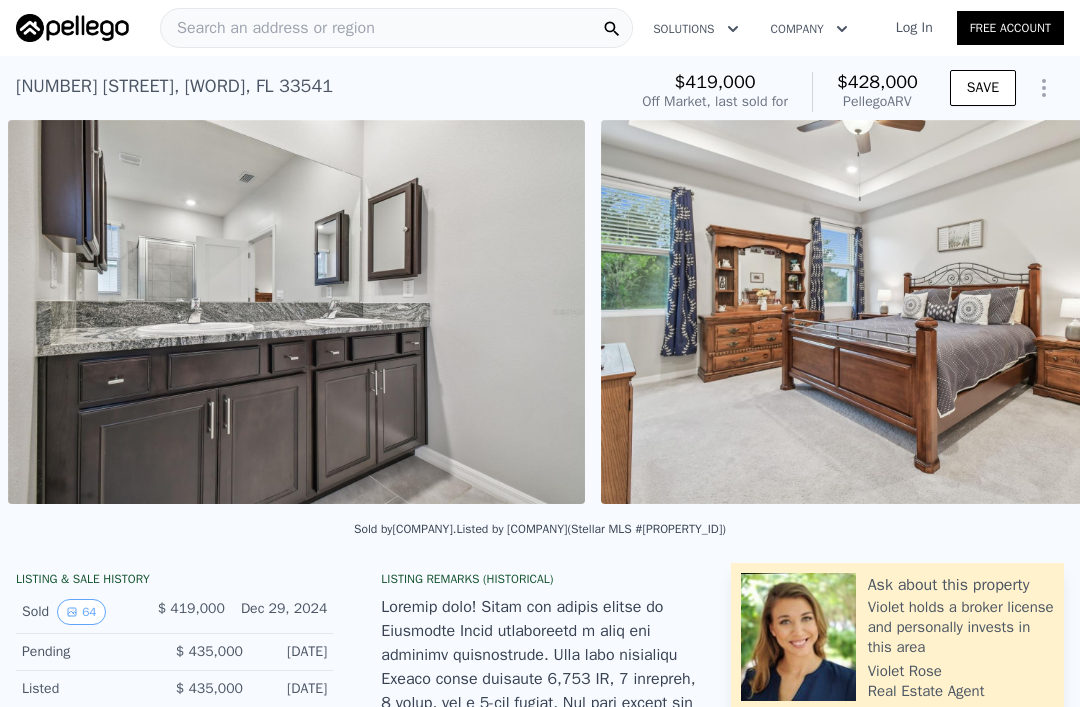 click on "Search an address or region" at bounding box center [396, 28] 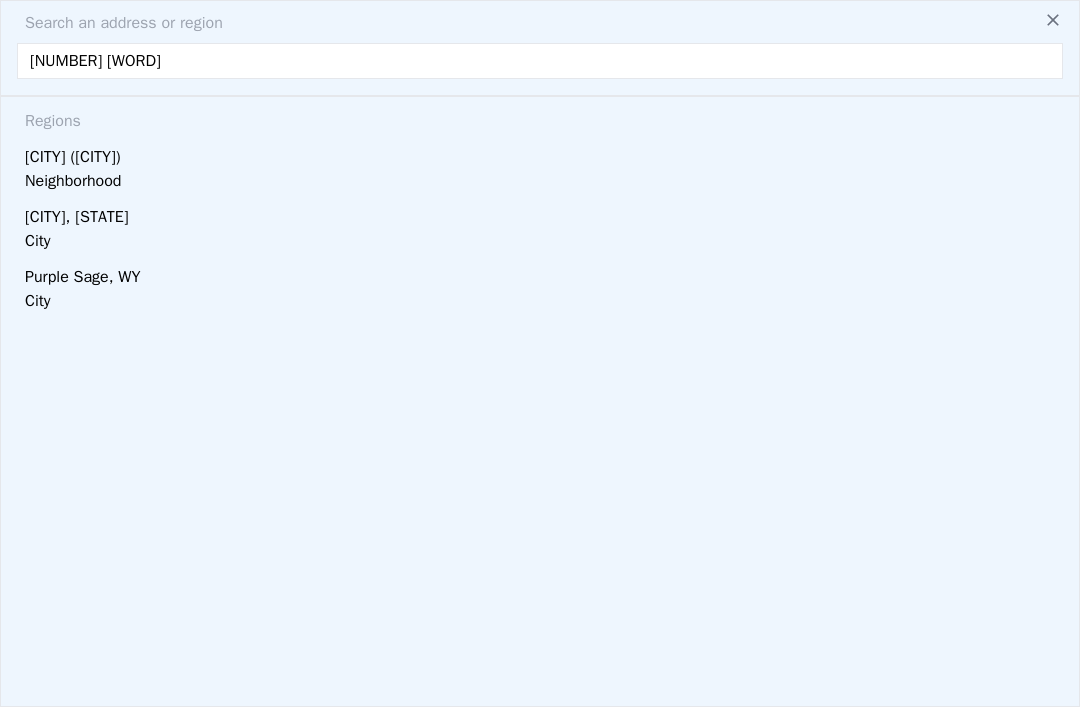 click on "[NUMBER] [WORD]" at bounding box center (540, 61) 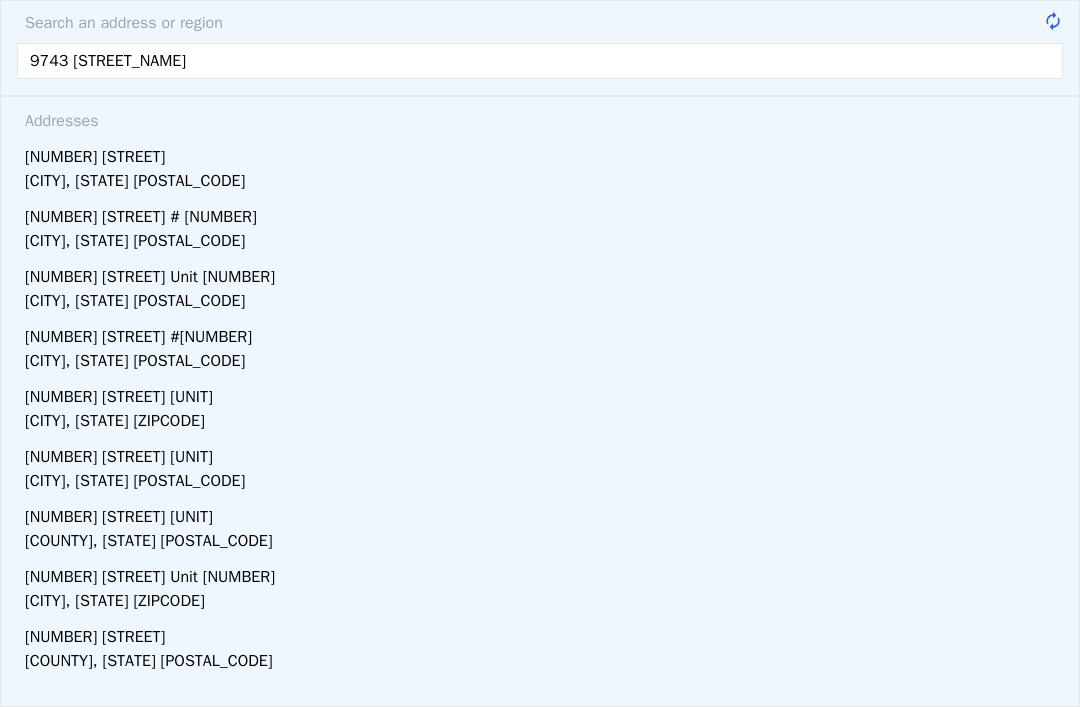 type on "9743 [STREET_NAME]" 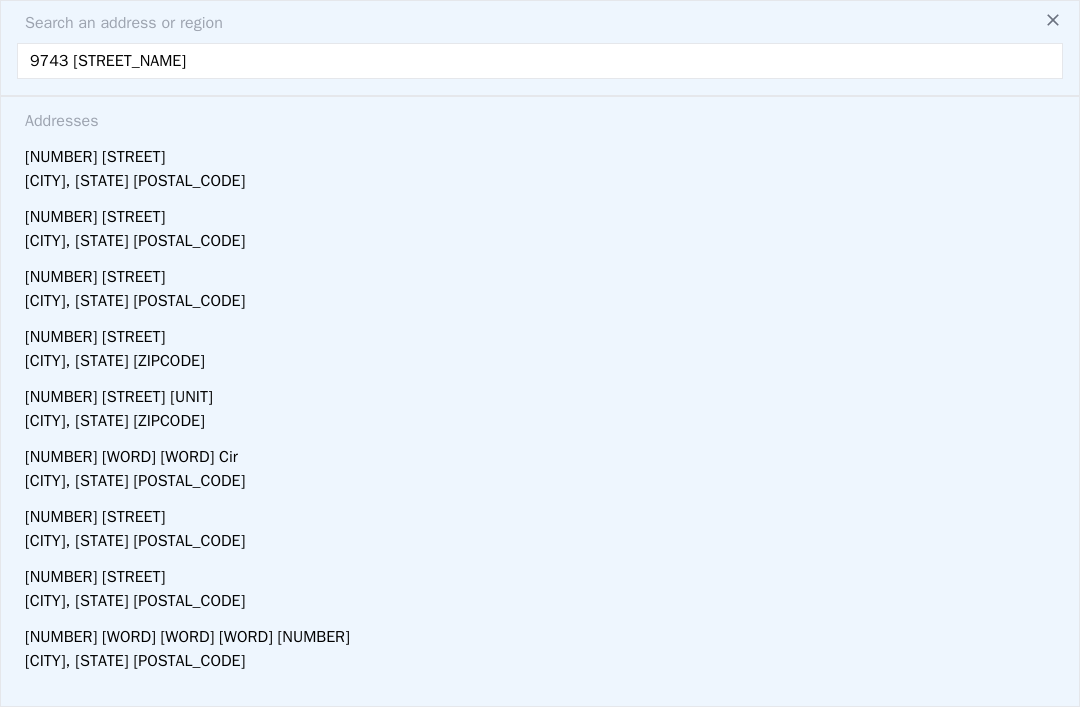click on "[NUMBER] [STREET]" at bounding box center [544, 153] 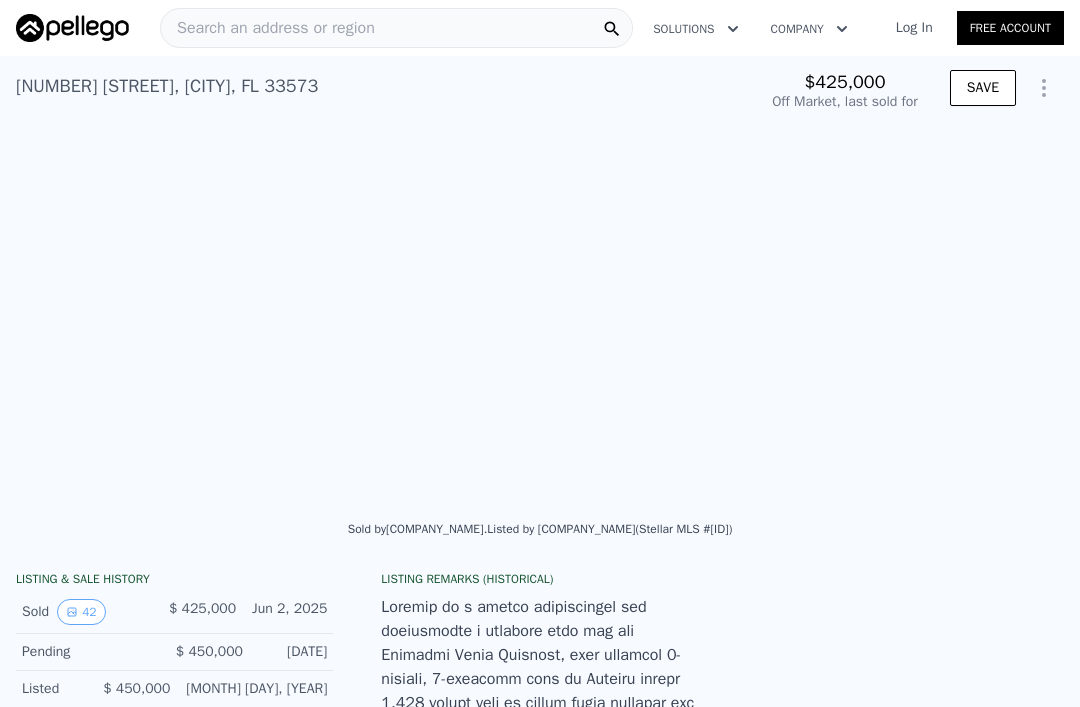 scroll, scrollTop: 0, scrollLeft: 4576, axis: horizontal 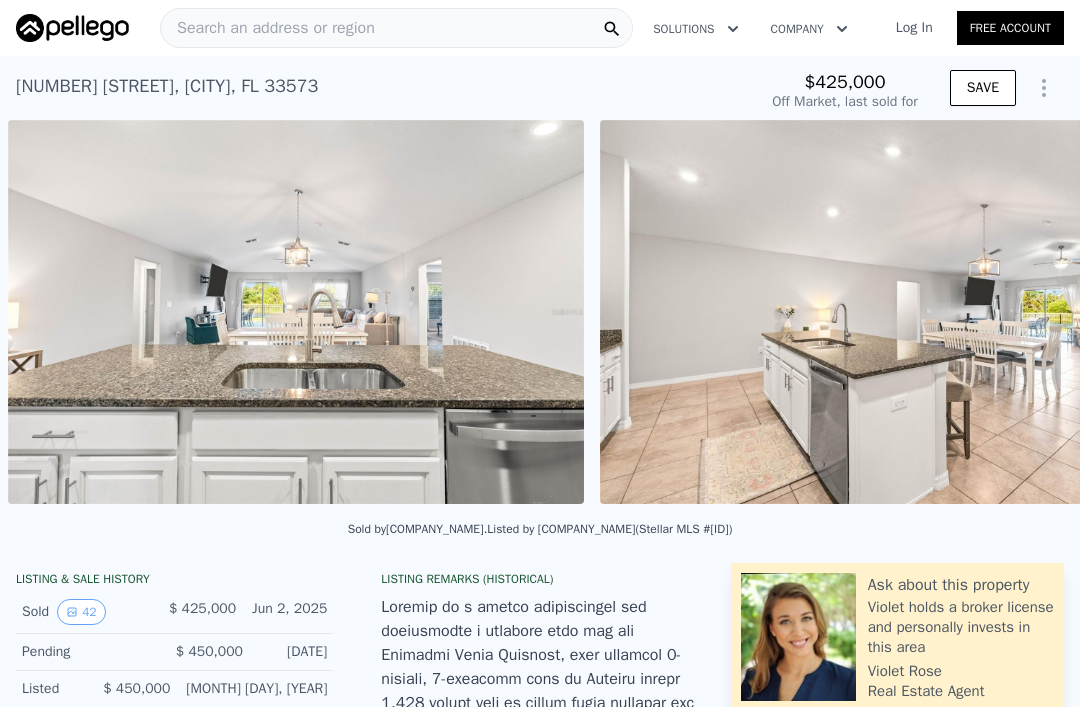 type on "-$ 450,857" 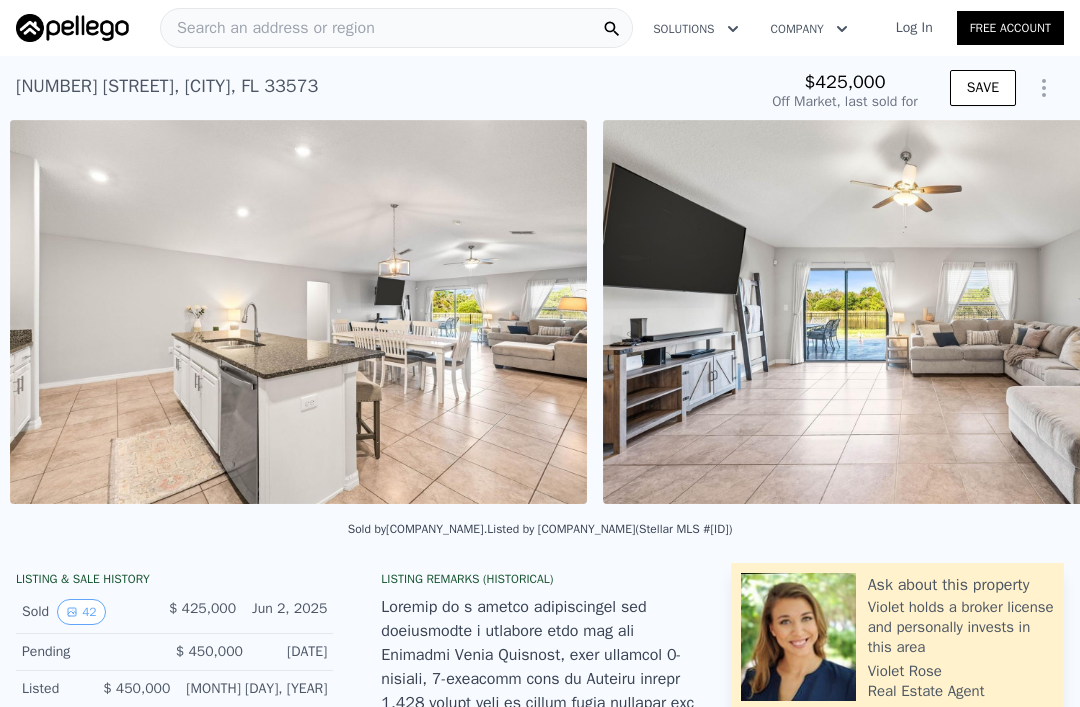 scroll, scrollTop: 0, scrollLeft: 5168, axis: horizontal 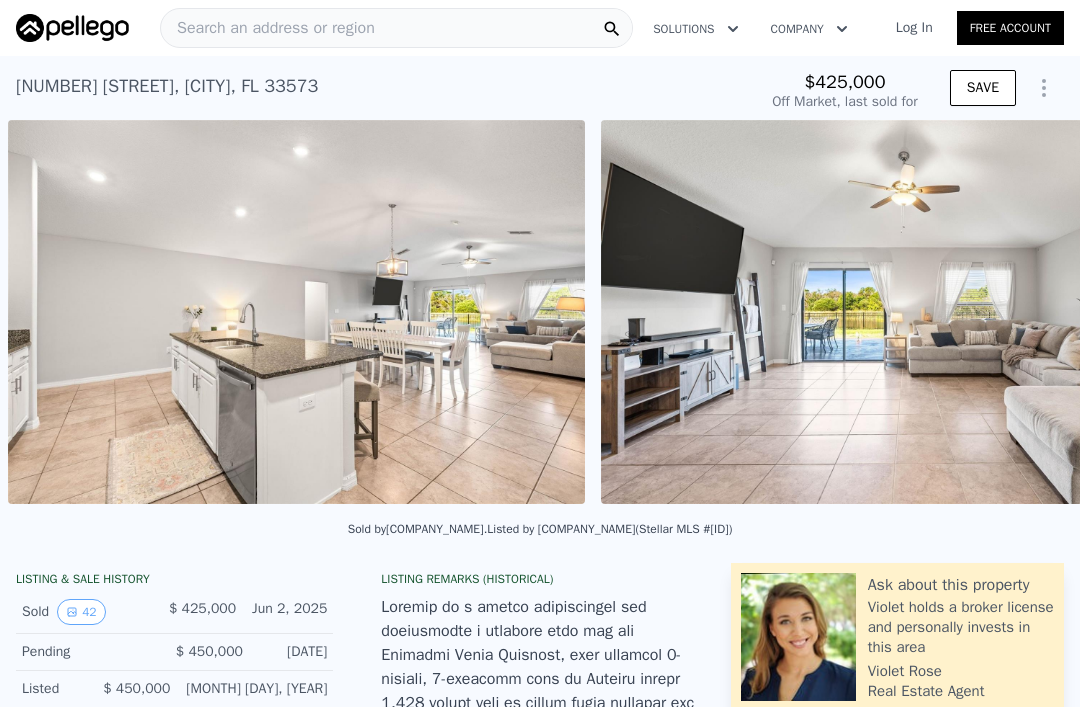type on "$ 450,000" 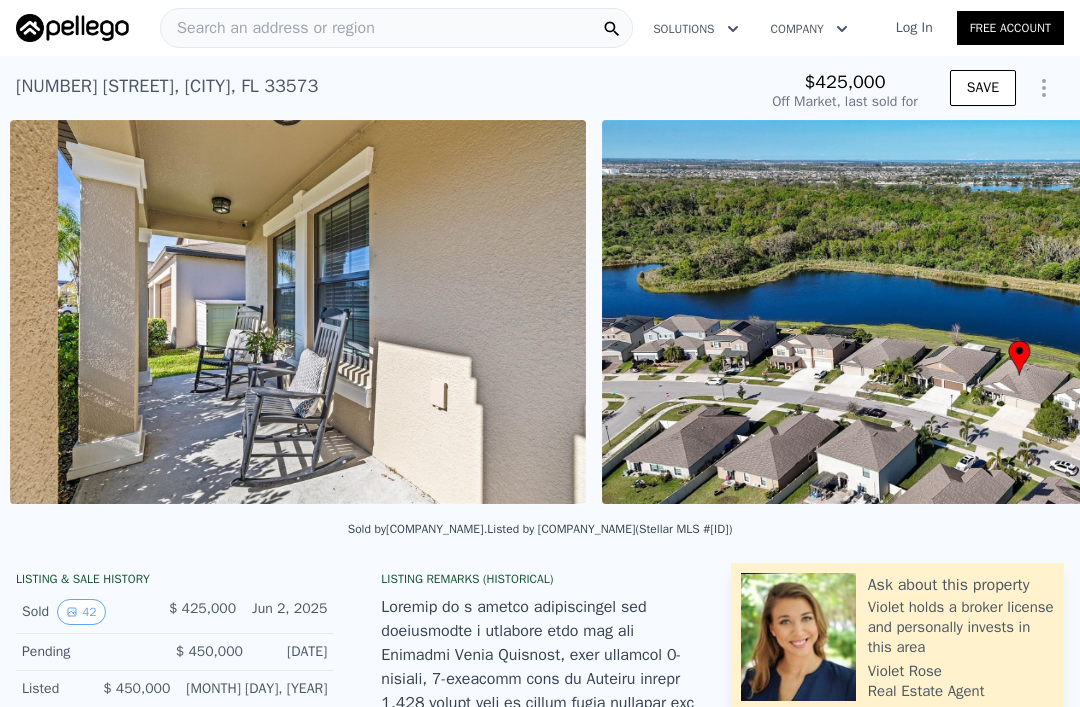 scroll, scrollTop: 0, scrollLeft: 18243, axis: horizontal 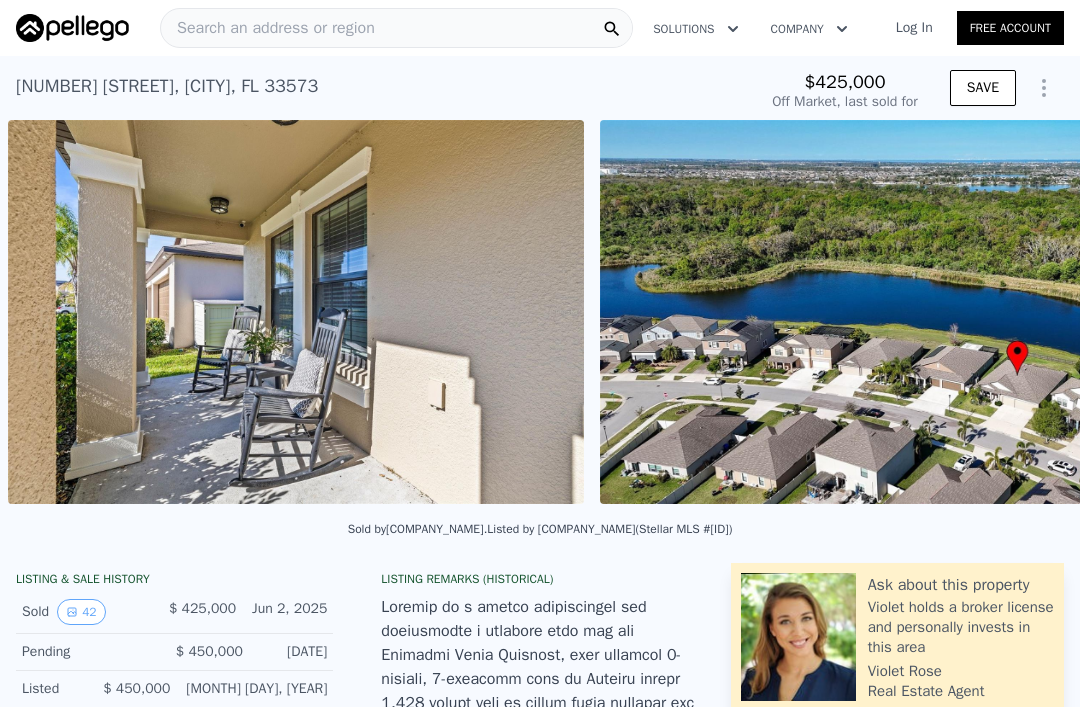 click on "Search an address or region" at bounding box center [396, 28] 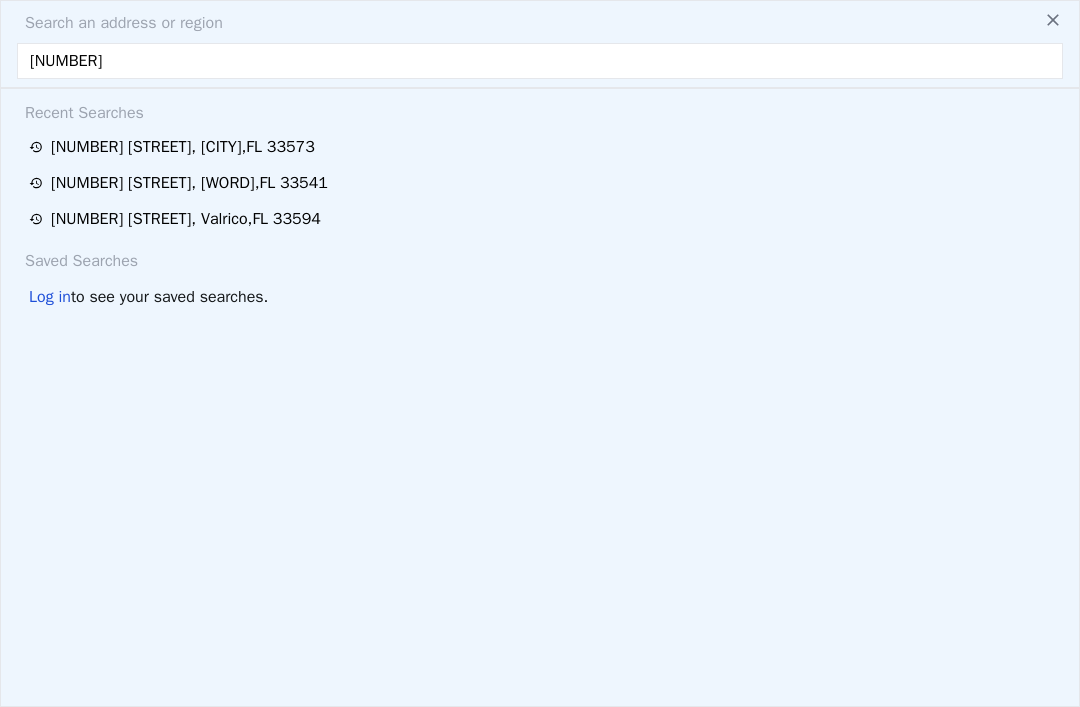 click on "[NUMBER]" at bounding box center [540, 61] 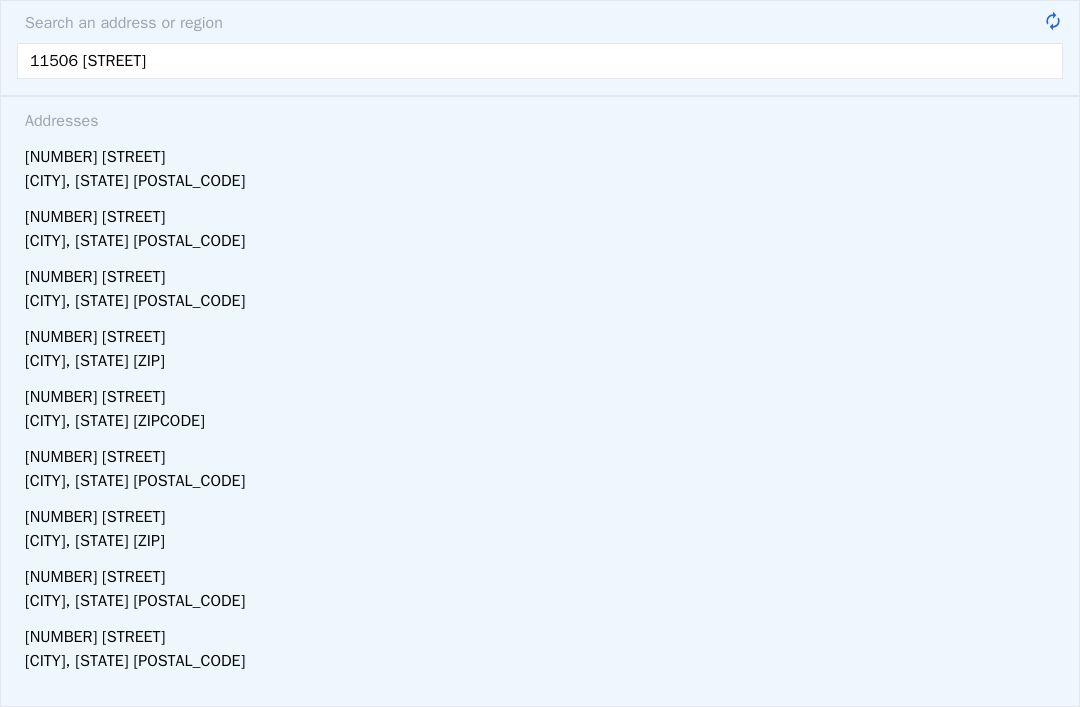 type on "[NUMBER] [STREET]" 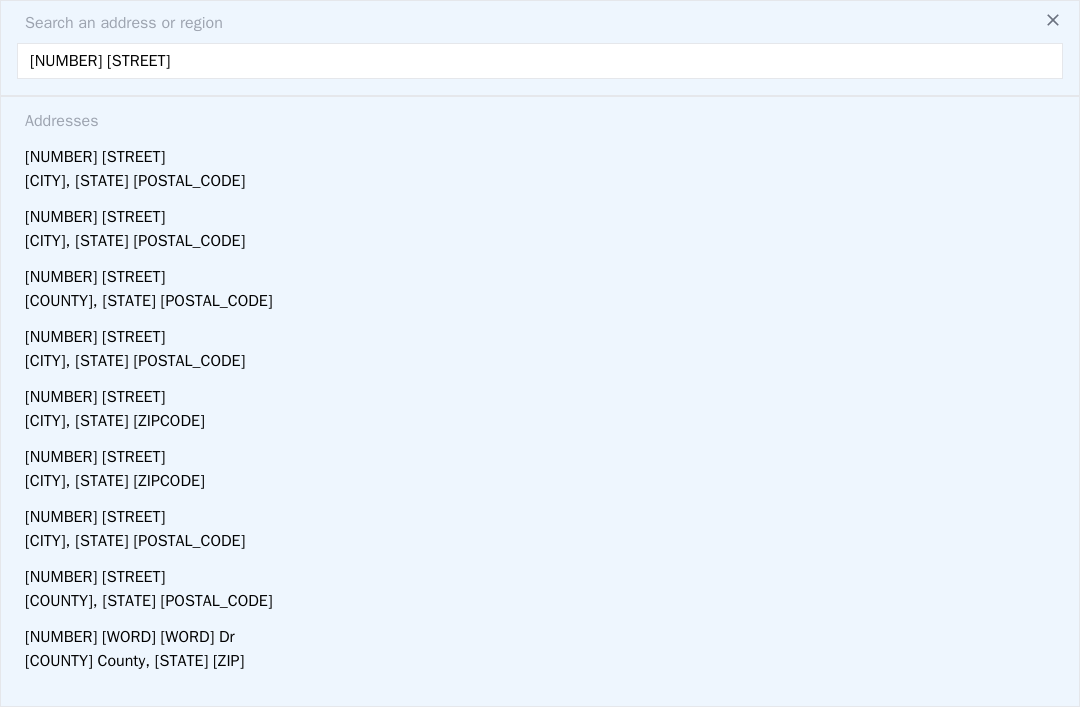 click on "[CITY], [STATE] [POSTAL_CODE]" at bounding box center (544, 183) 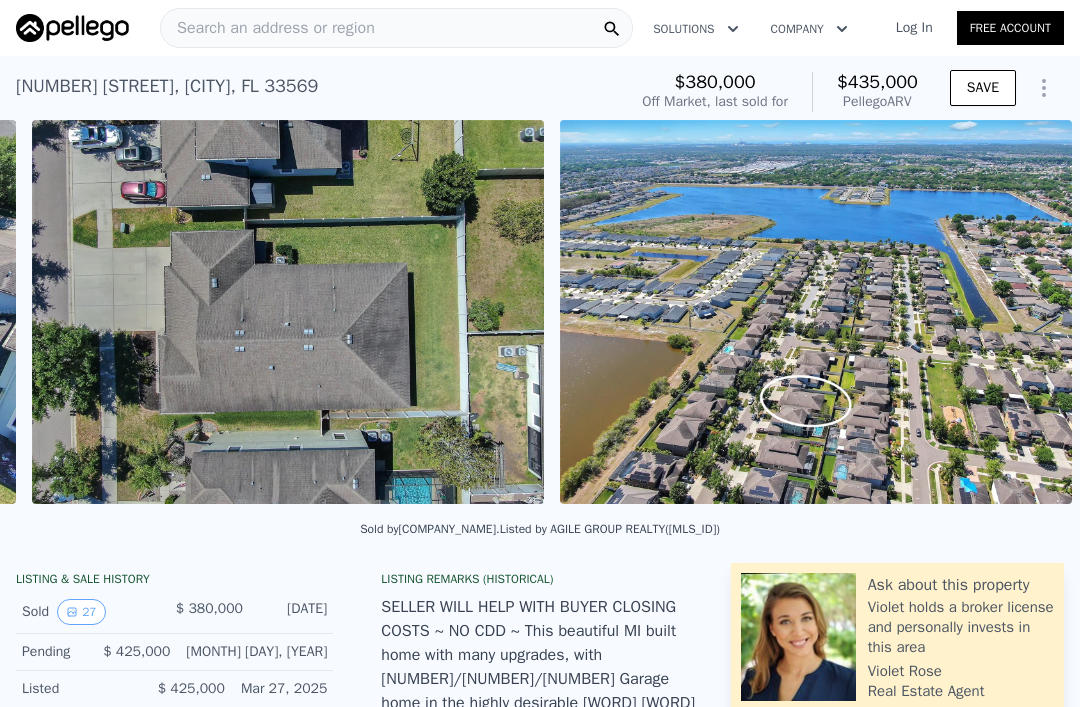 scroll, scrollTop: 0, scrollLeft: 14769, axis: horizontal 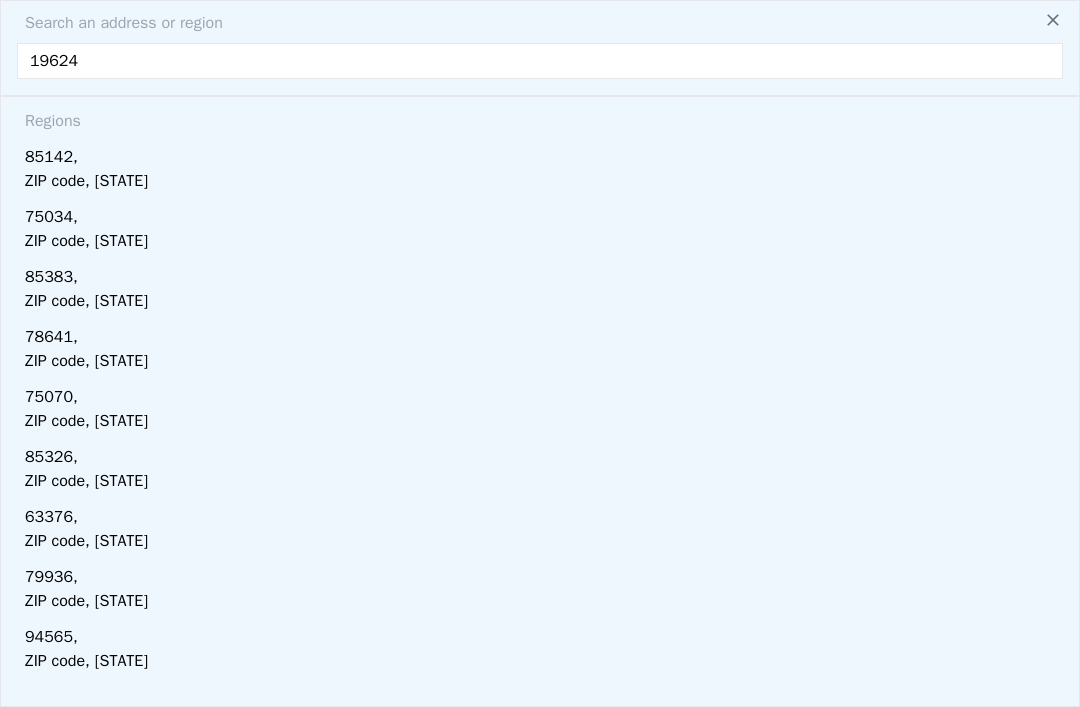 click on "19624" at bounding box center [540, 61] 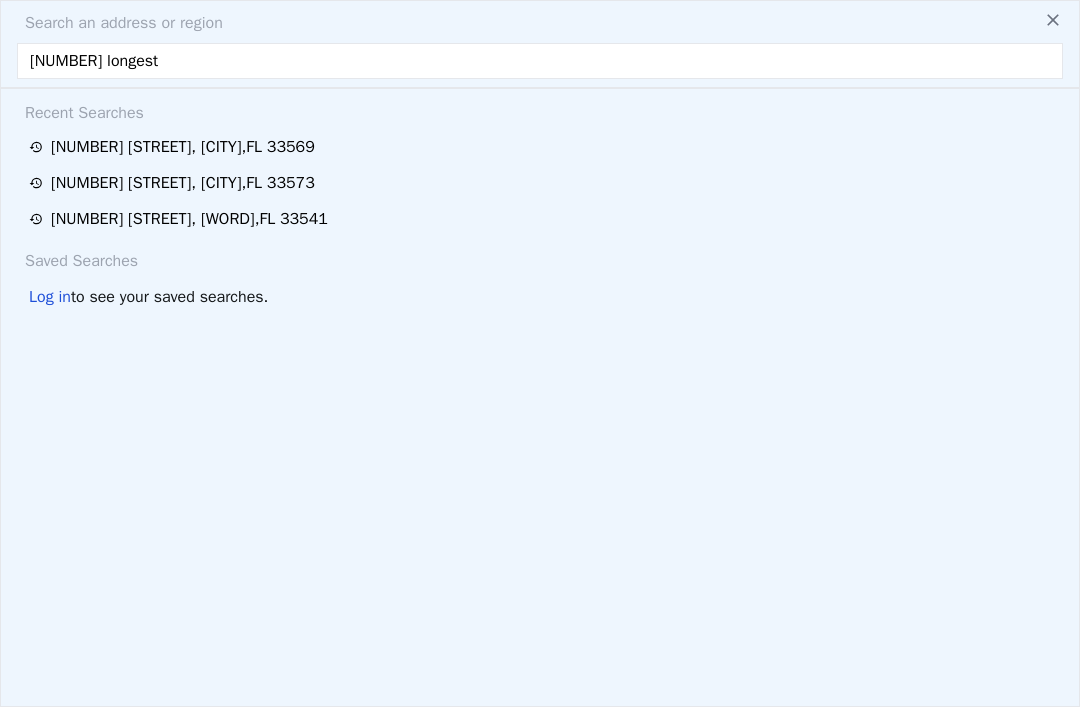 click on "[NUMBER] longest" at bounding box center [540, 61] 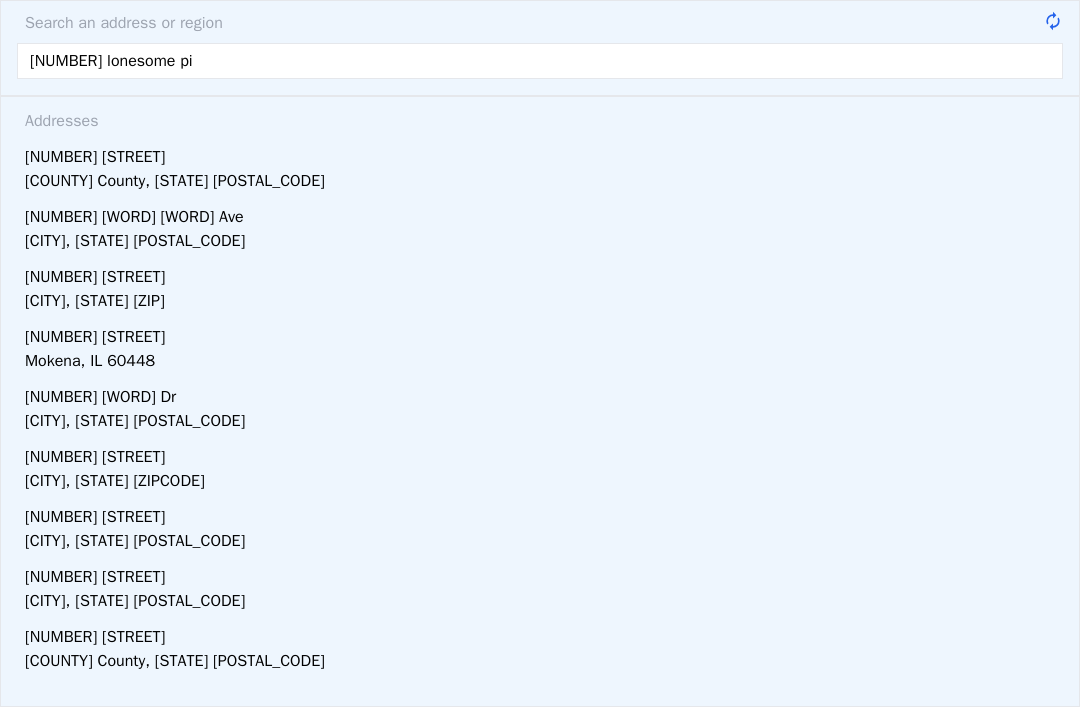 type on "[NUMBER] [WORD] [WORD]" 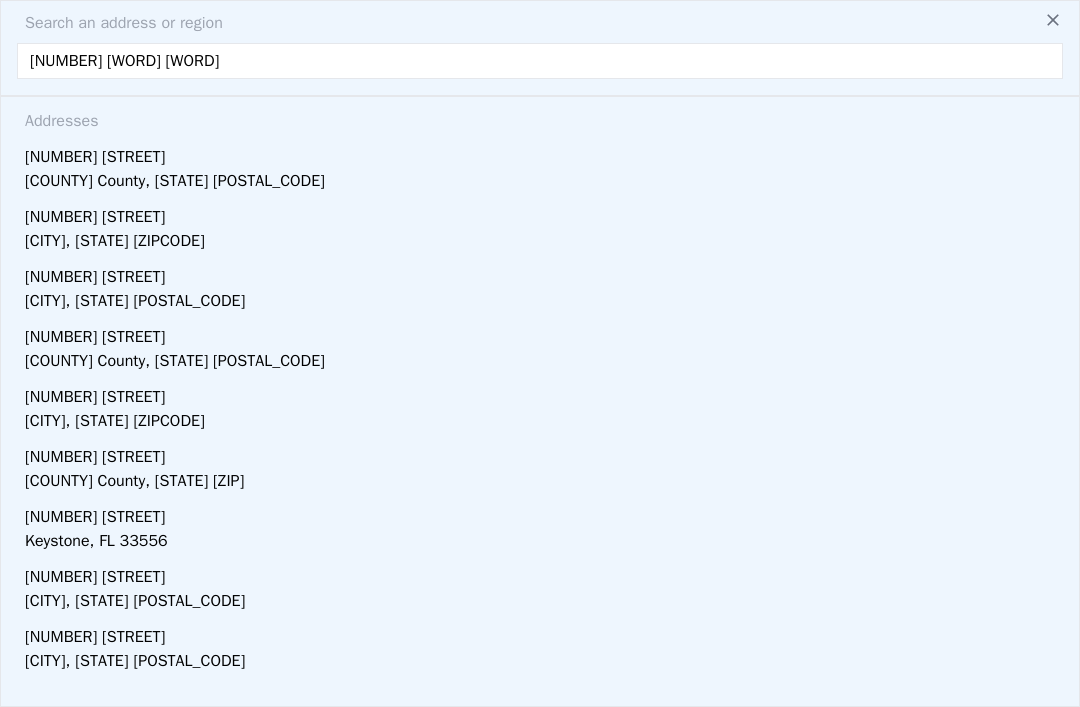 click on "[COUNTY] County, [STATE] [POSTAL_CODE]" at bounding box center (544, 183) 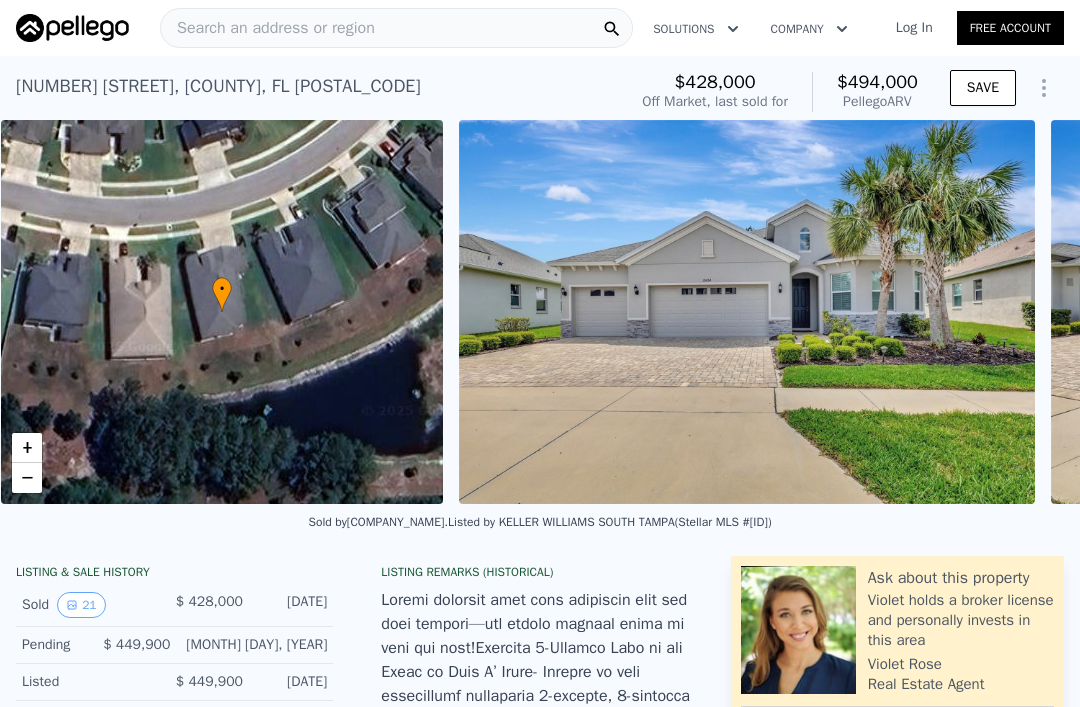 scroll, scrollTop: 0, scrollLeft: 8, axis: horizontal 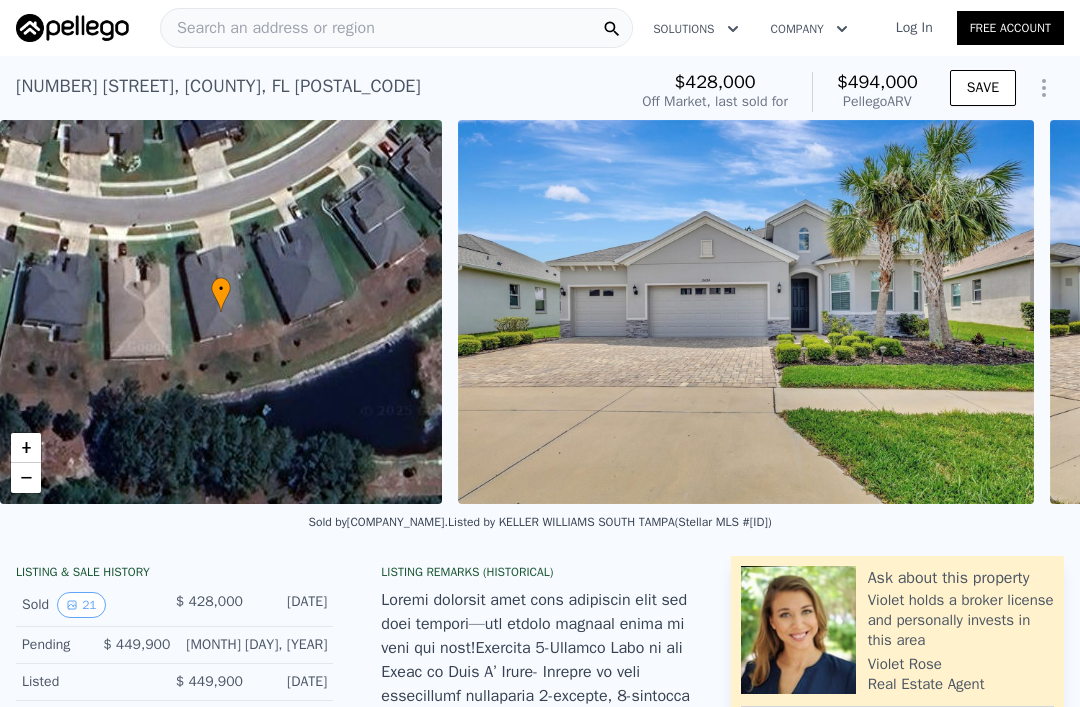 click on "•
+ −" at bounding box center [221, 312] 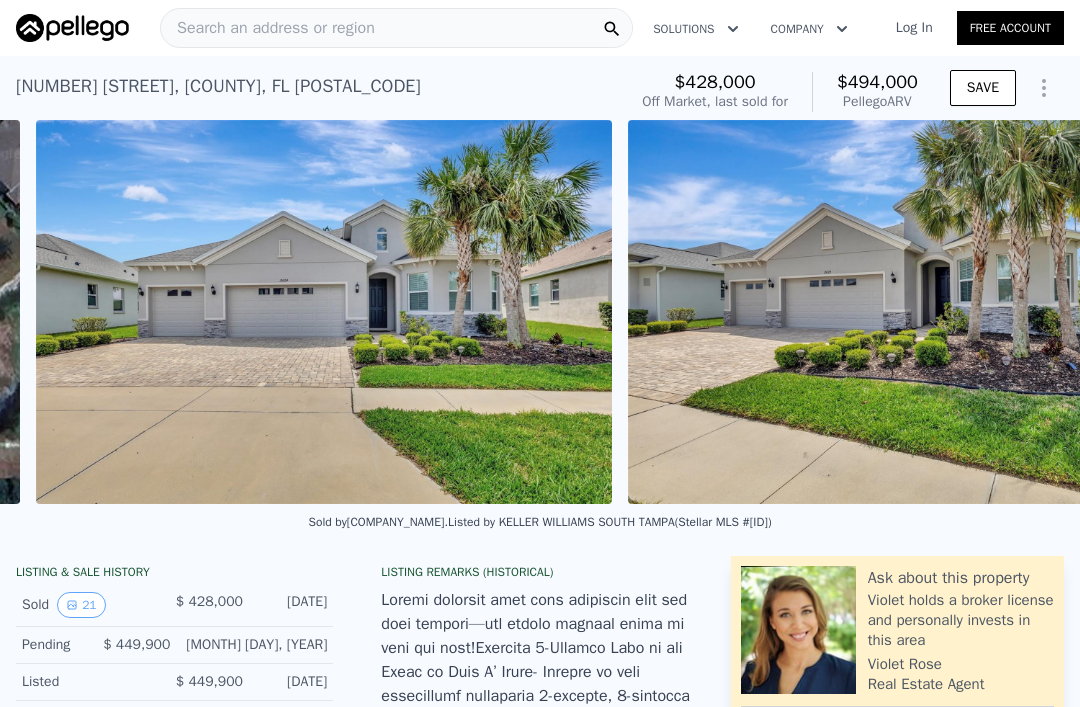 scroll, scrollTop: 0, scrollLeft: 453, axis: horizontal 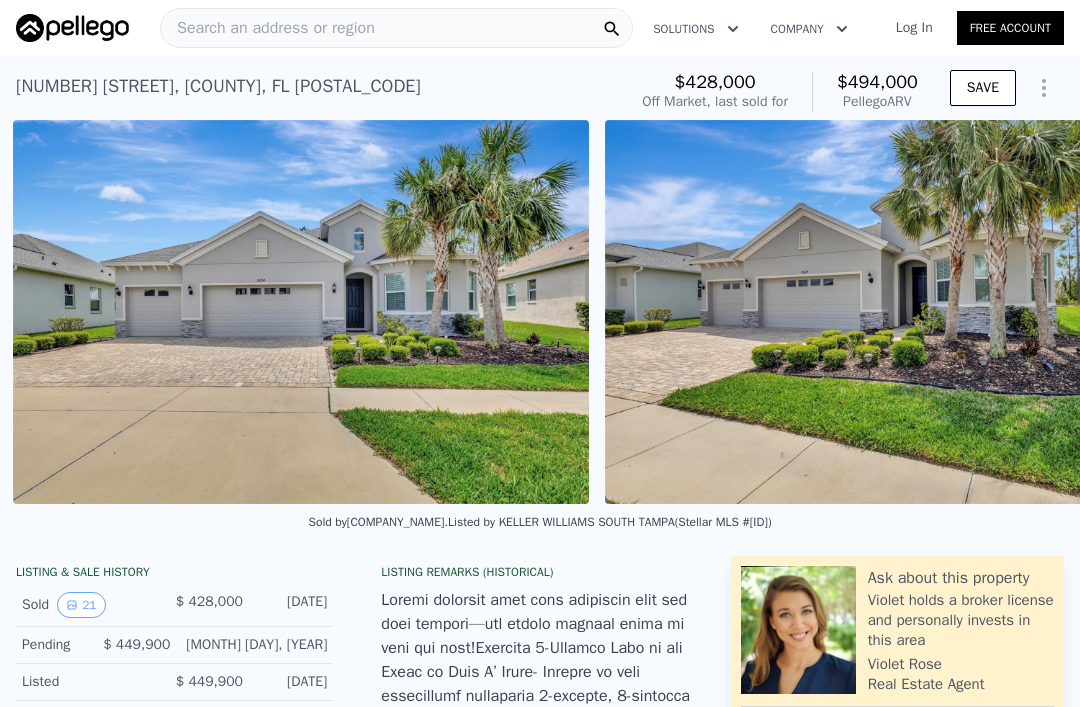 click at bounding box center [301, 312] 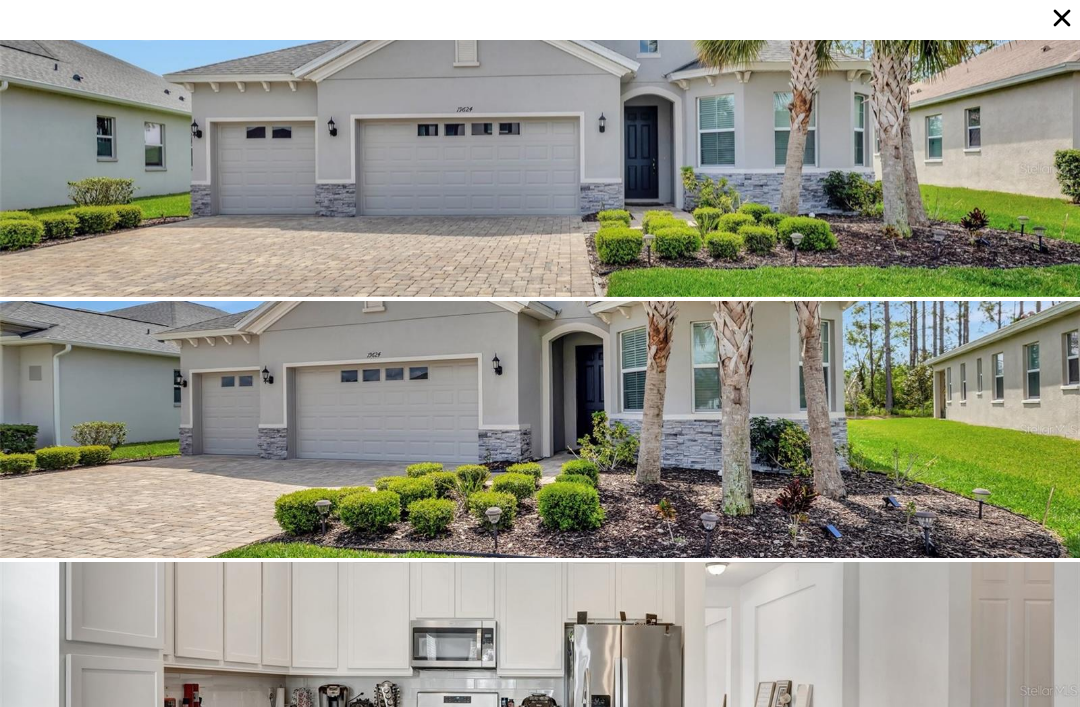 click at bounding box center [540, 168] 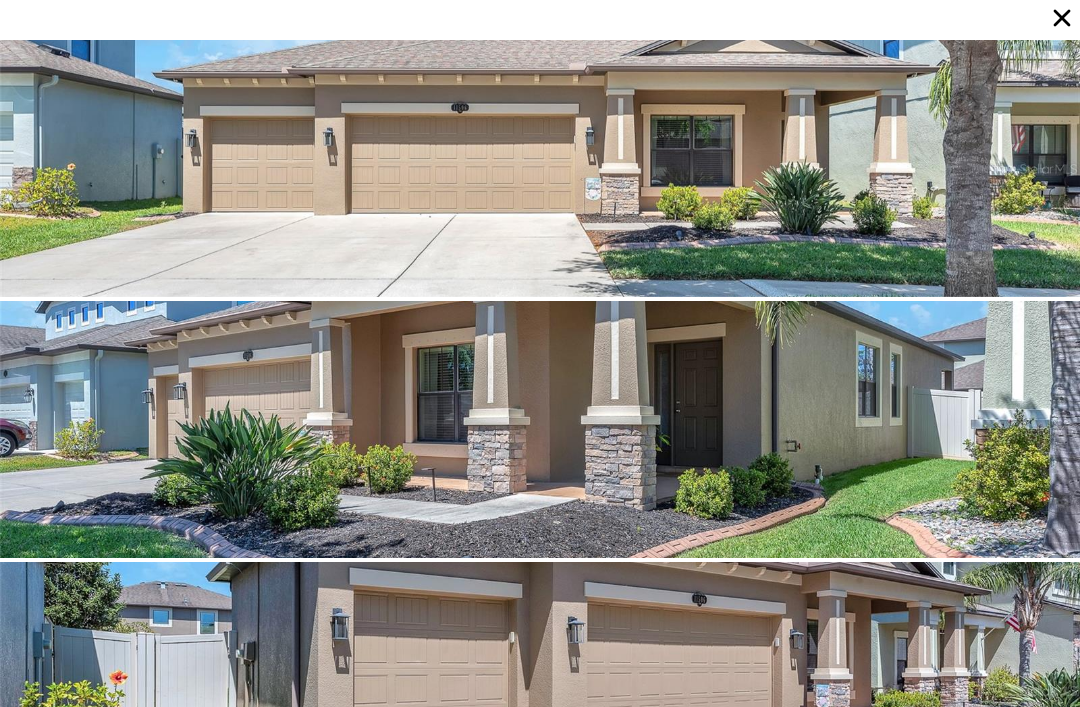 type on "$ 435,000" 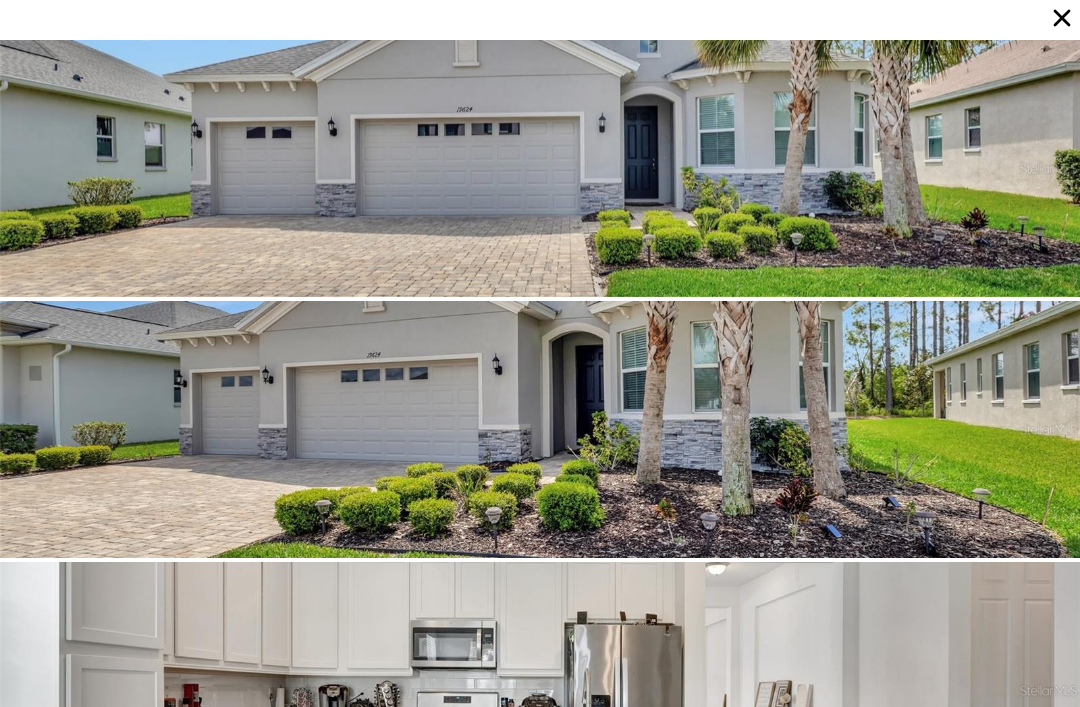 type on "$ 494,000" 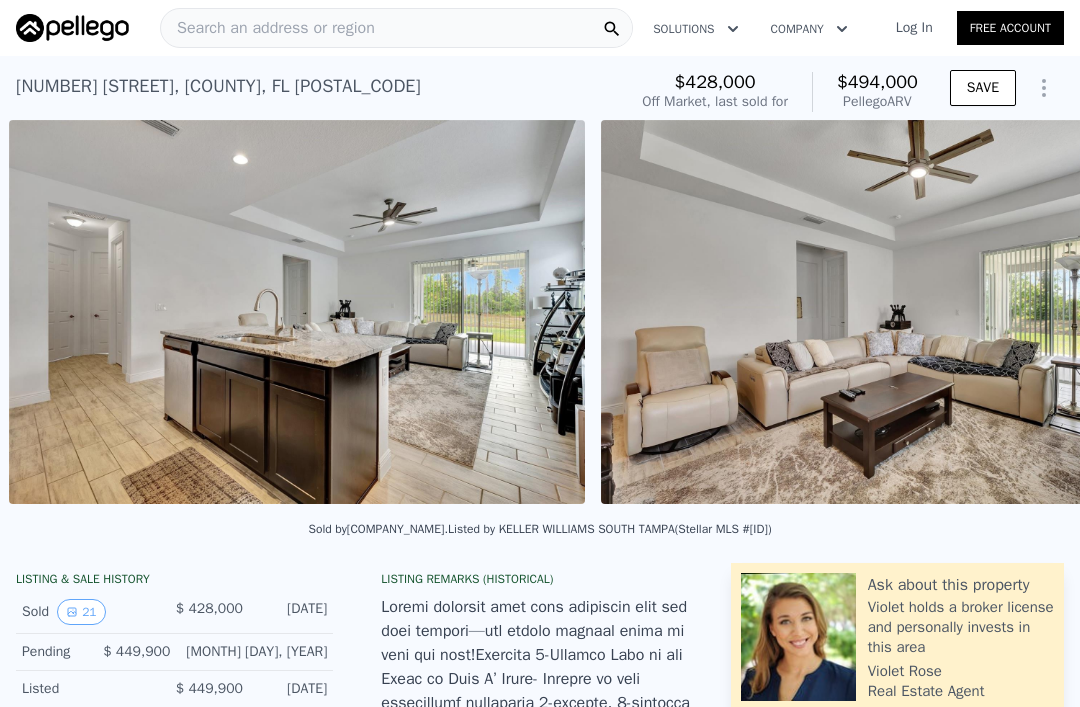 scroll, scrollTop: 0, scrollLeft: 2235, axis: horizontal 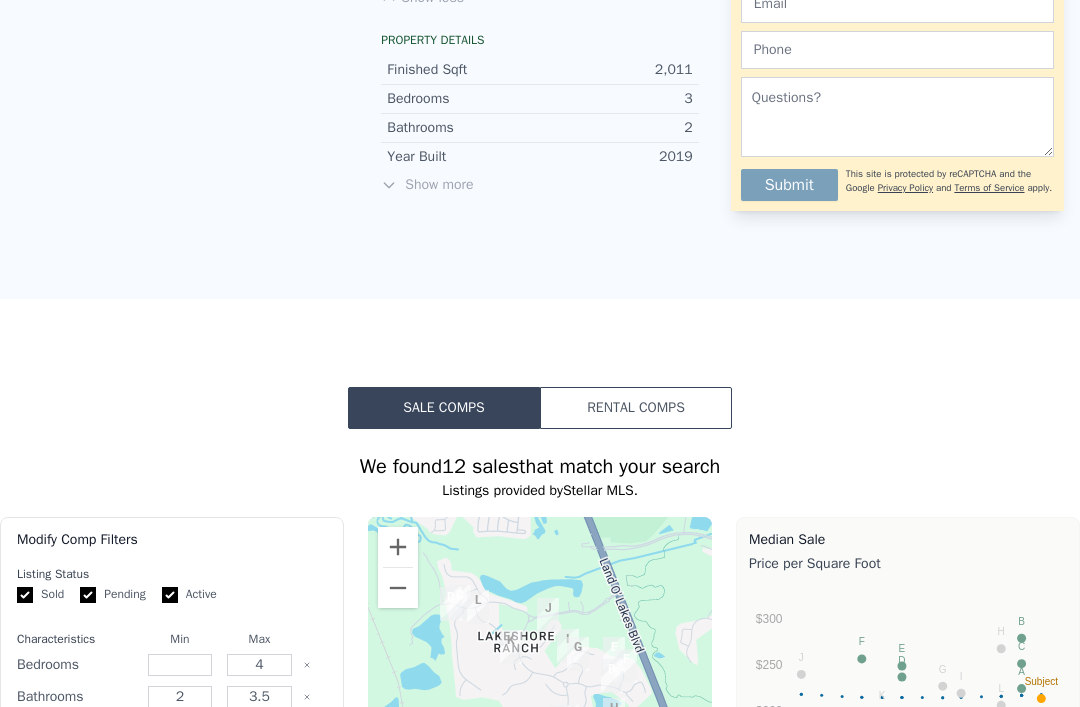 click on "Show more" at bounding box center (539, 185) 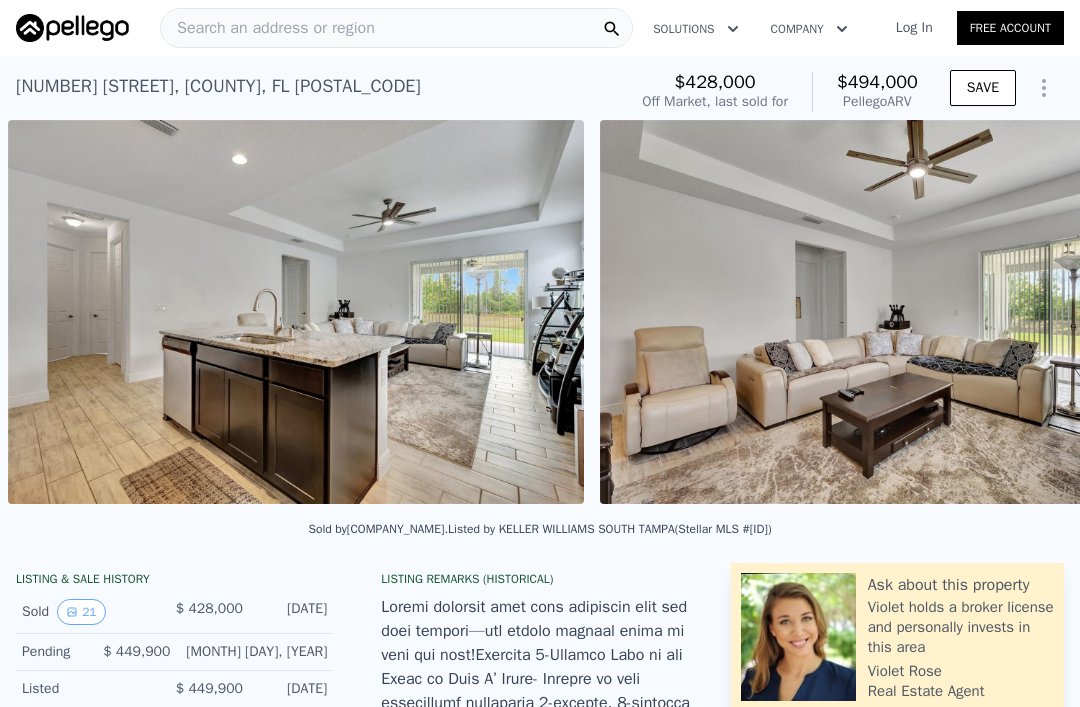 scroll, scrollTop: 0, scrollLeft: 0, axis: both 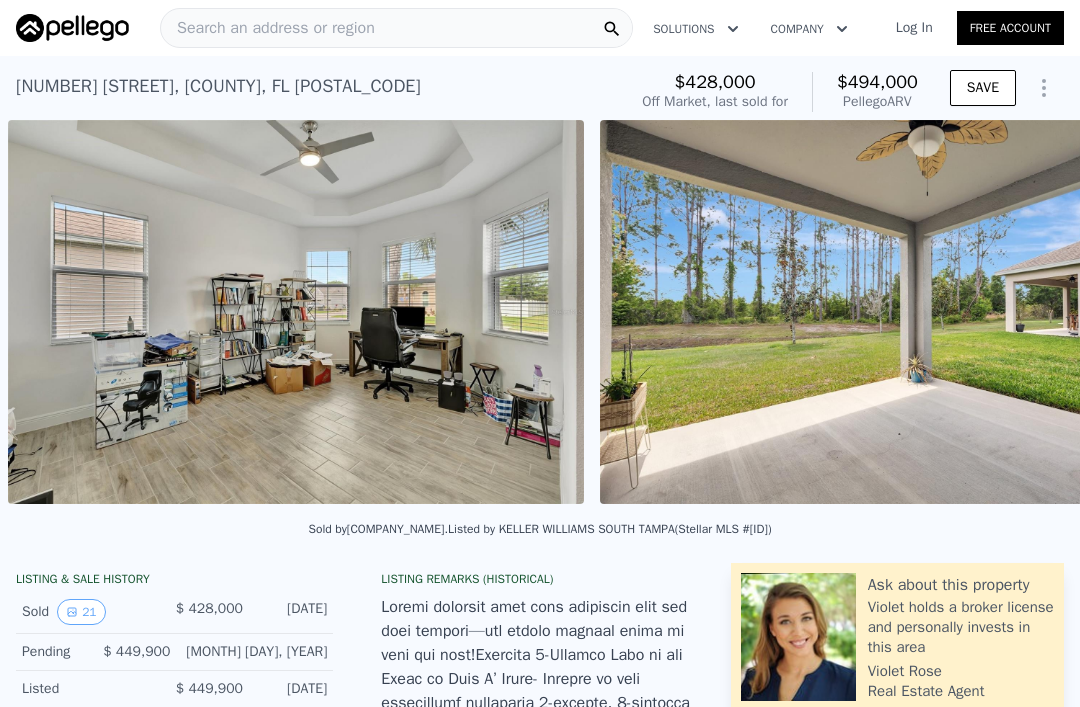 click at bounding box center [296, 312] 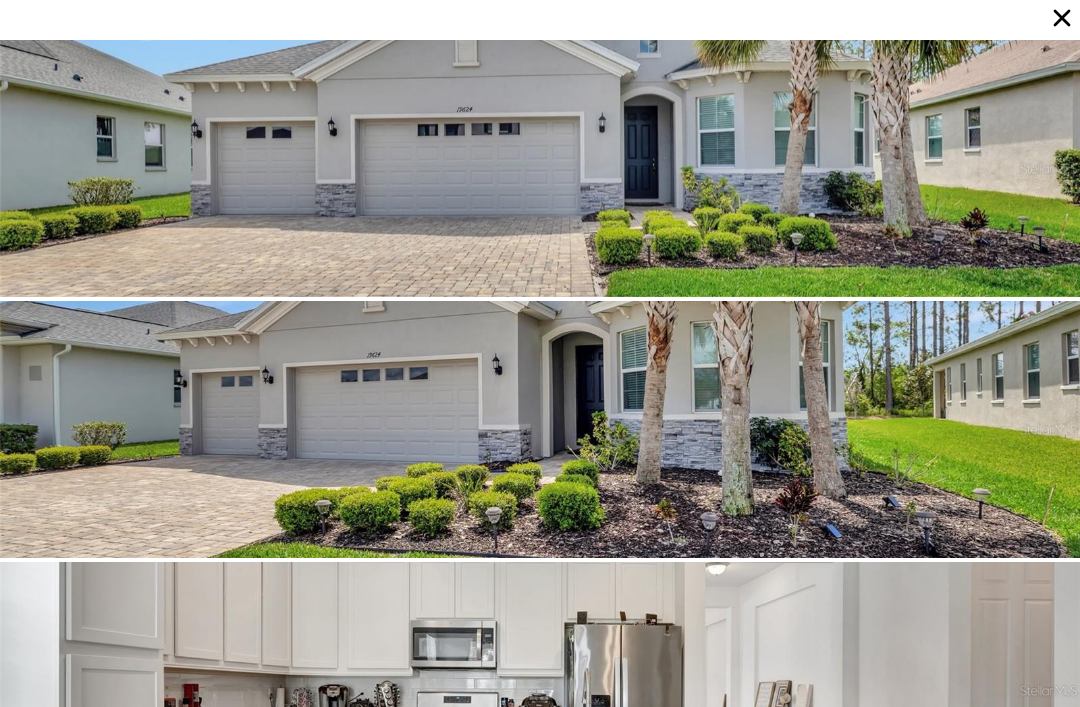 click 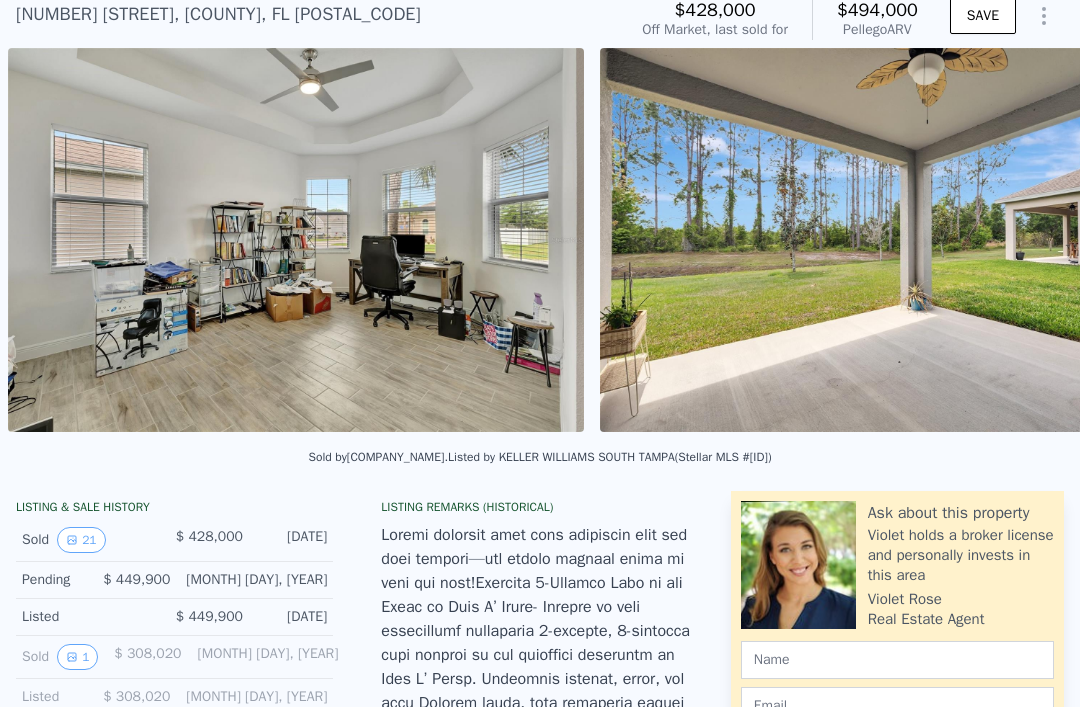 scroll, scrollTop: 110, scrollLeft: 0, axis: vertical 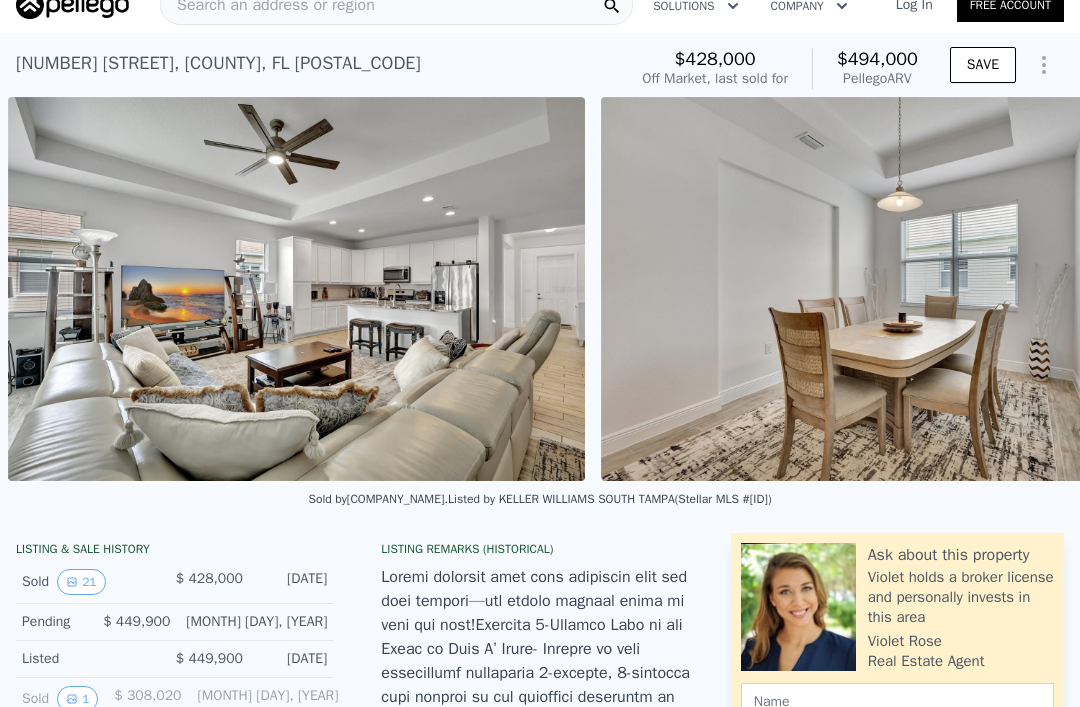 click at bounding box center [296, 289] 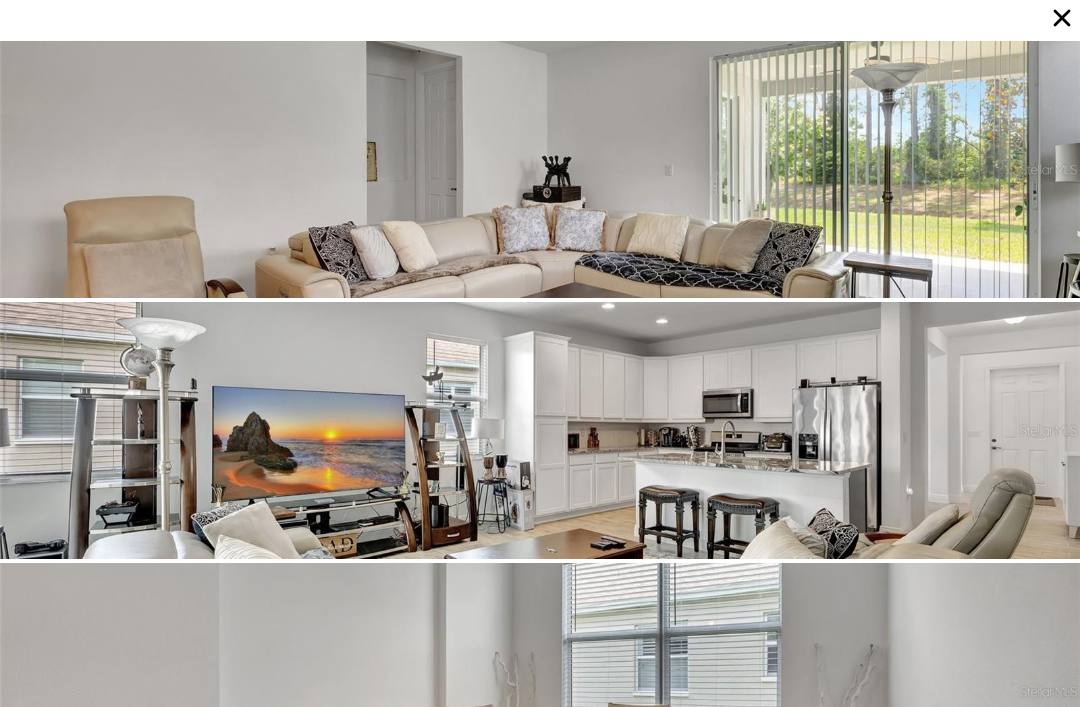 scroll, scrollTop: 1044, scrollLeft: 0, axis: vertical 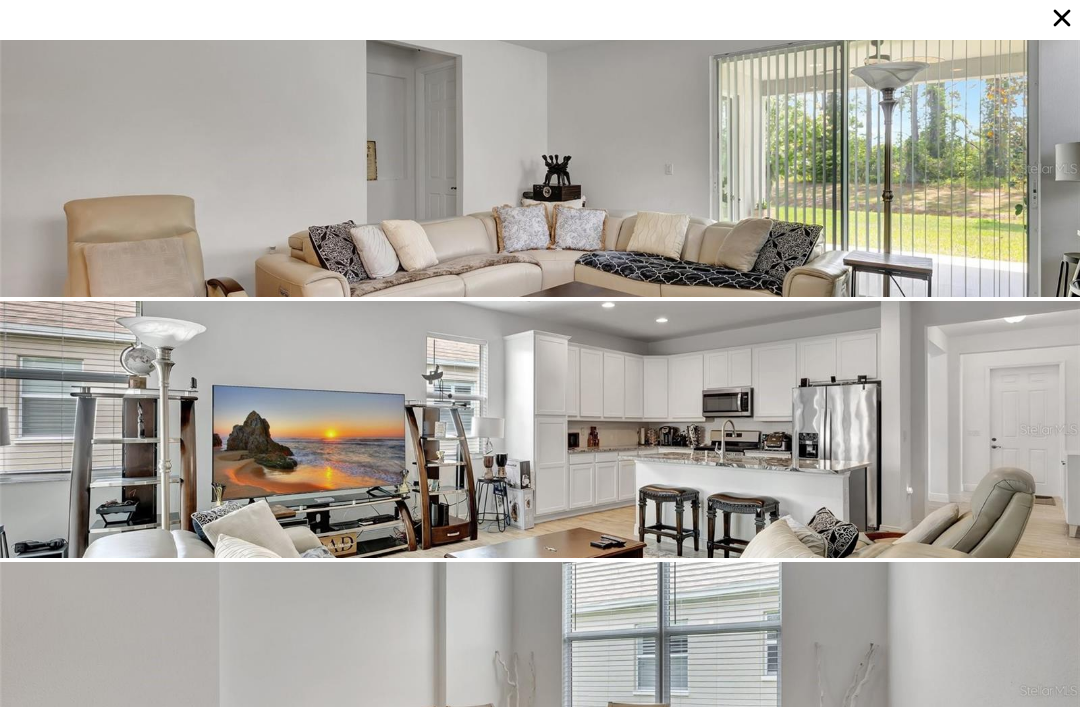 click 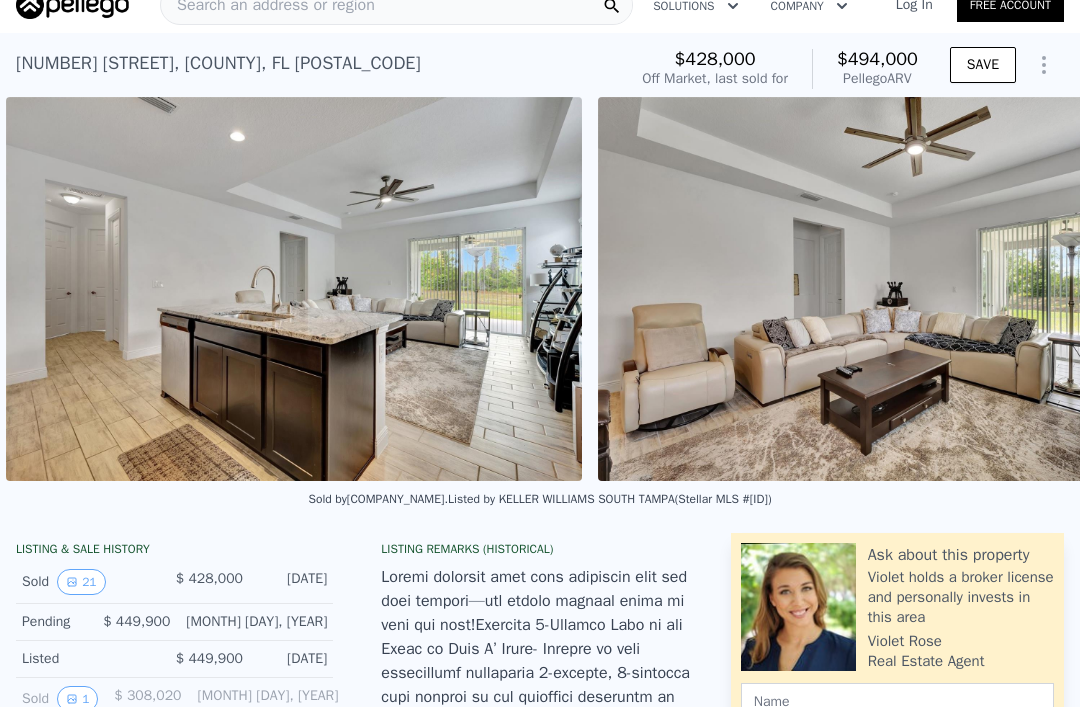 scroll, scrollTop: 0, scrollLeft: 2235, axis: horizontal 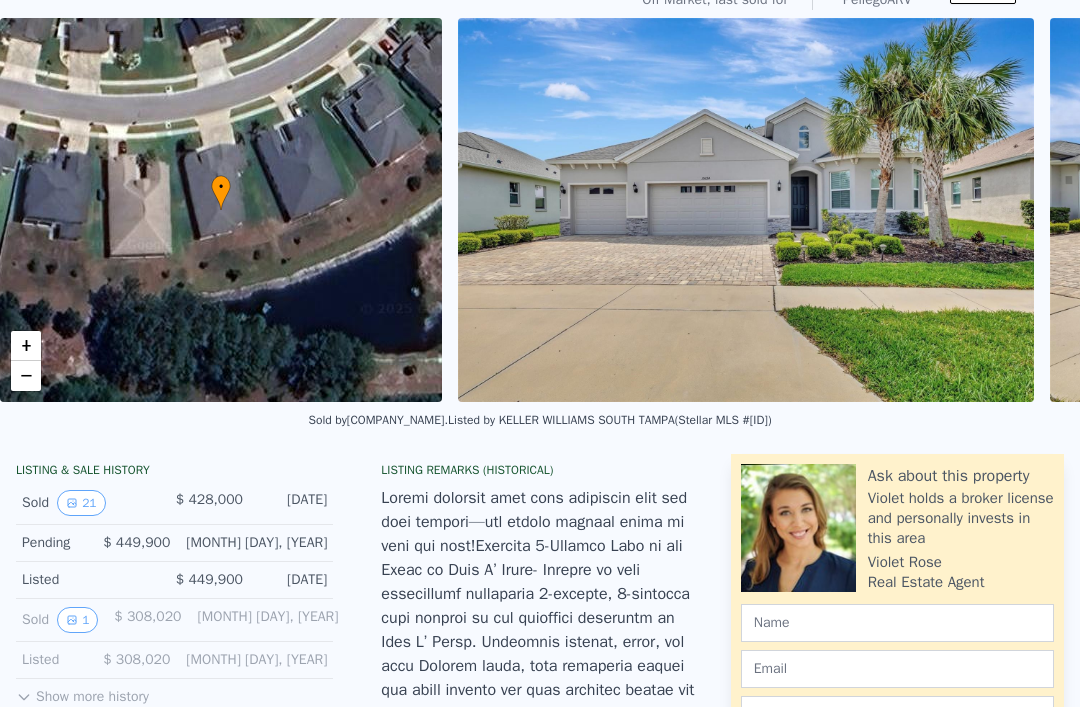 click on "•
+ −" at bounding box center [221, 210] 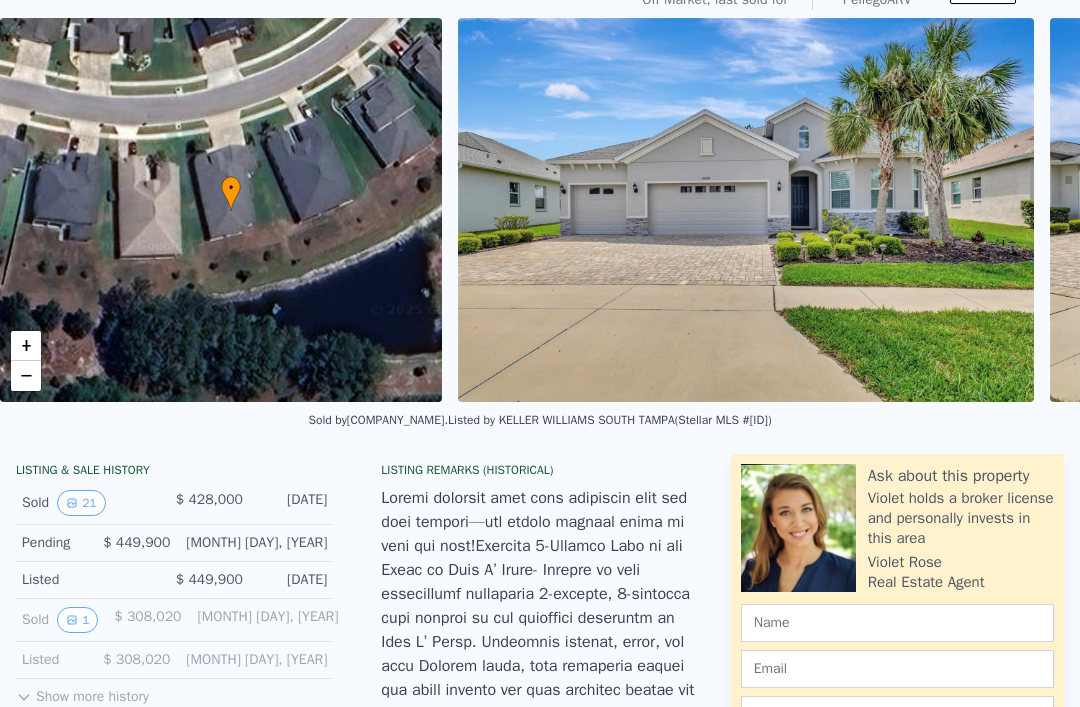click at bounding box center (1040, -14) 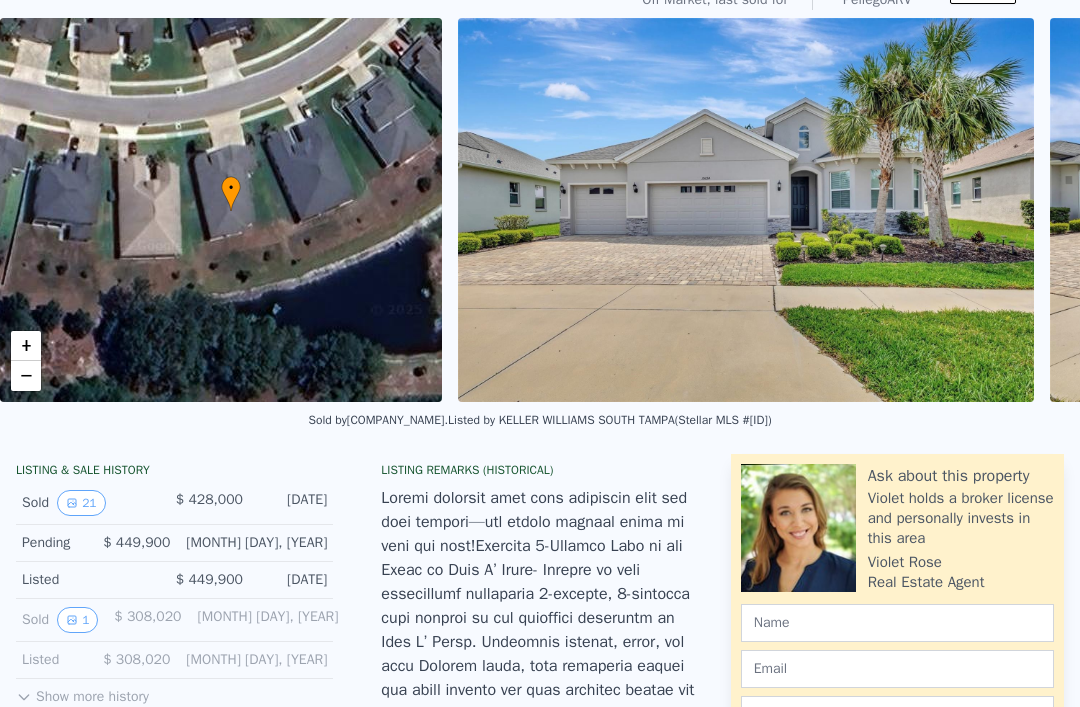 scroll, scrollTop: 47, scrollLeft: 0, axis: vertical 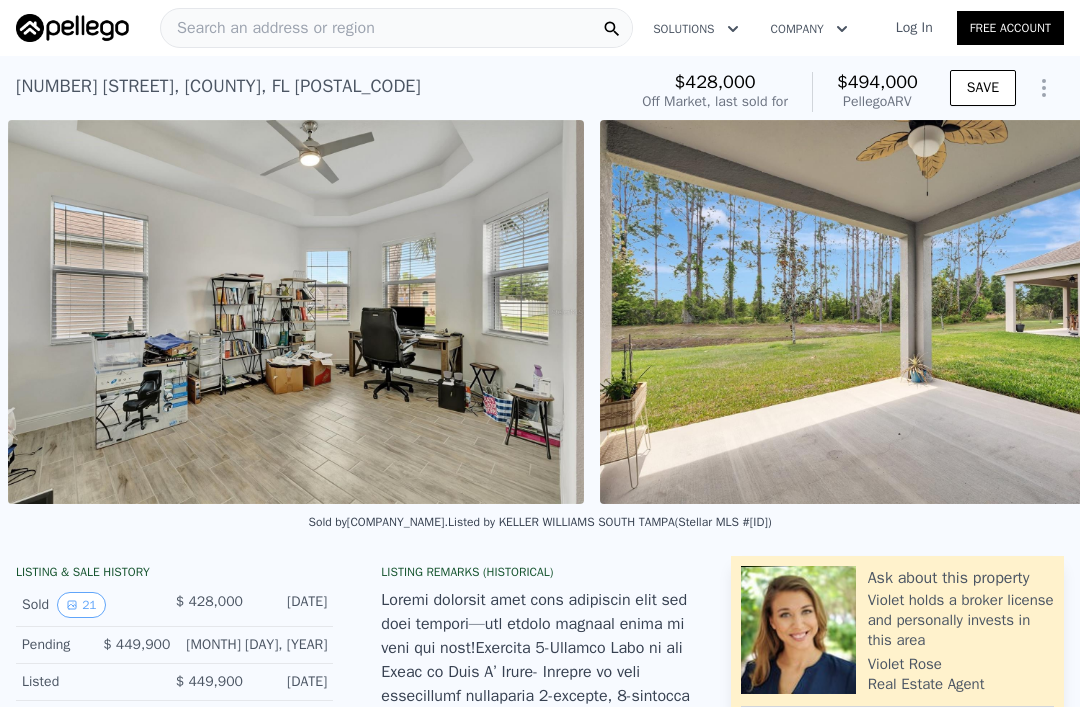 click on "Search an address or region" at bounding box center (396, 28) 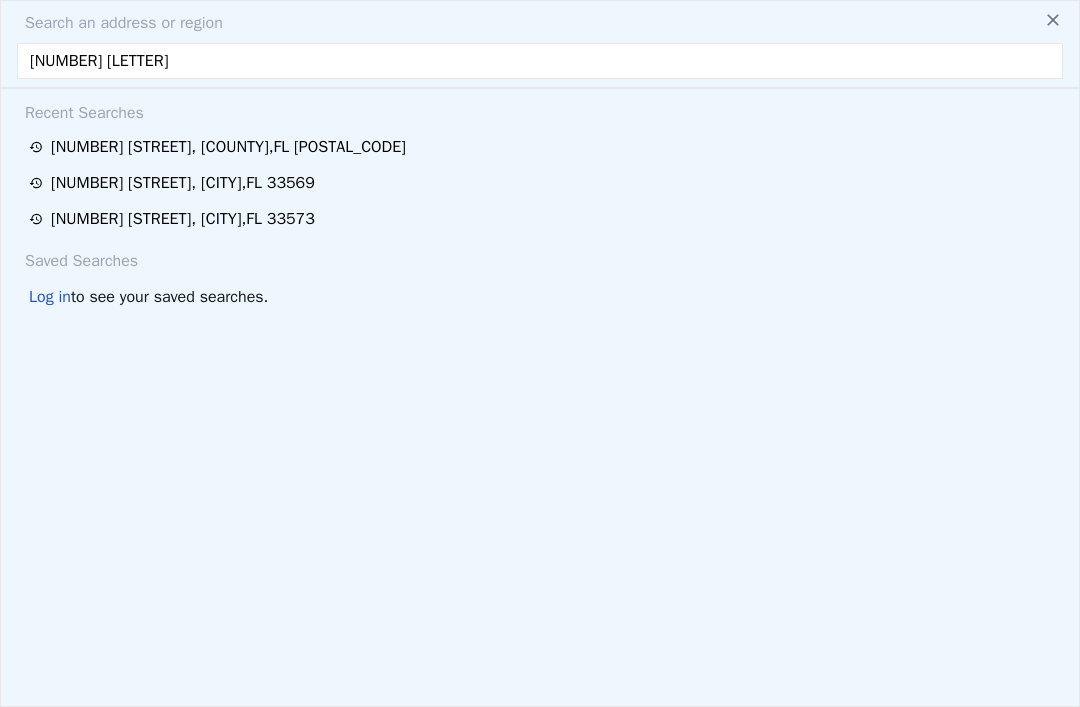 click on "[NUMBER] [LETTER]" at bounding box center (540, 61) 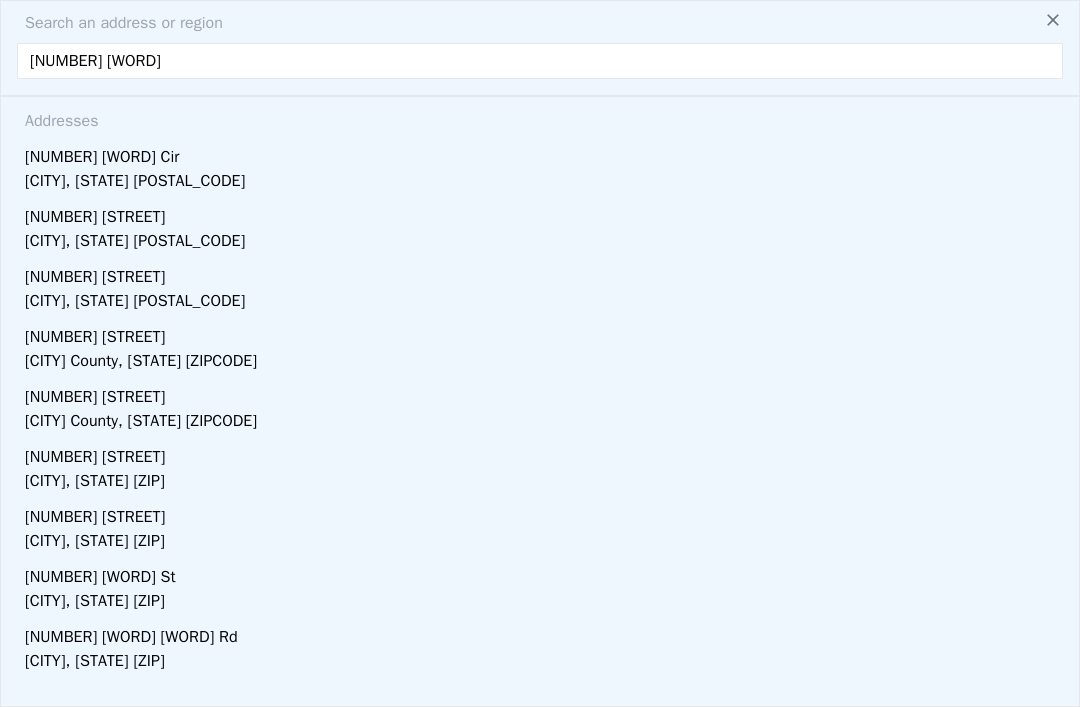 type on "[NUMBER] [STREET]" 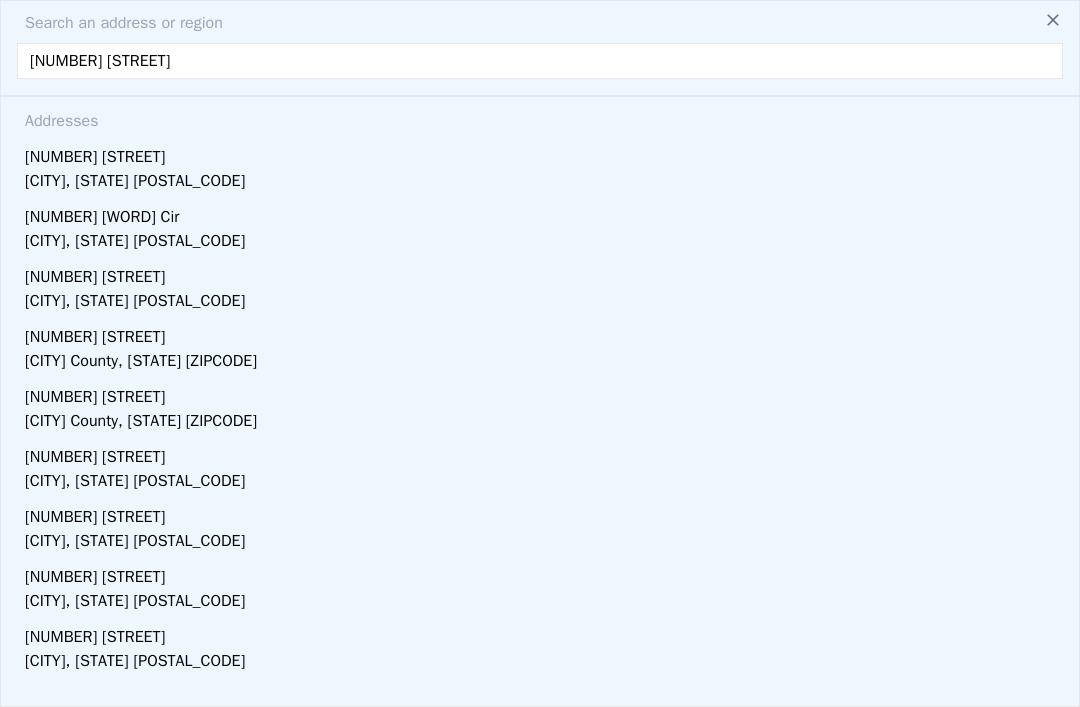 click on "[NUMBER] [STREET]" at bounding box center [544, 153] 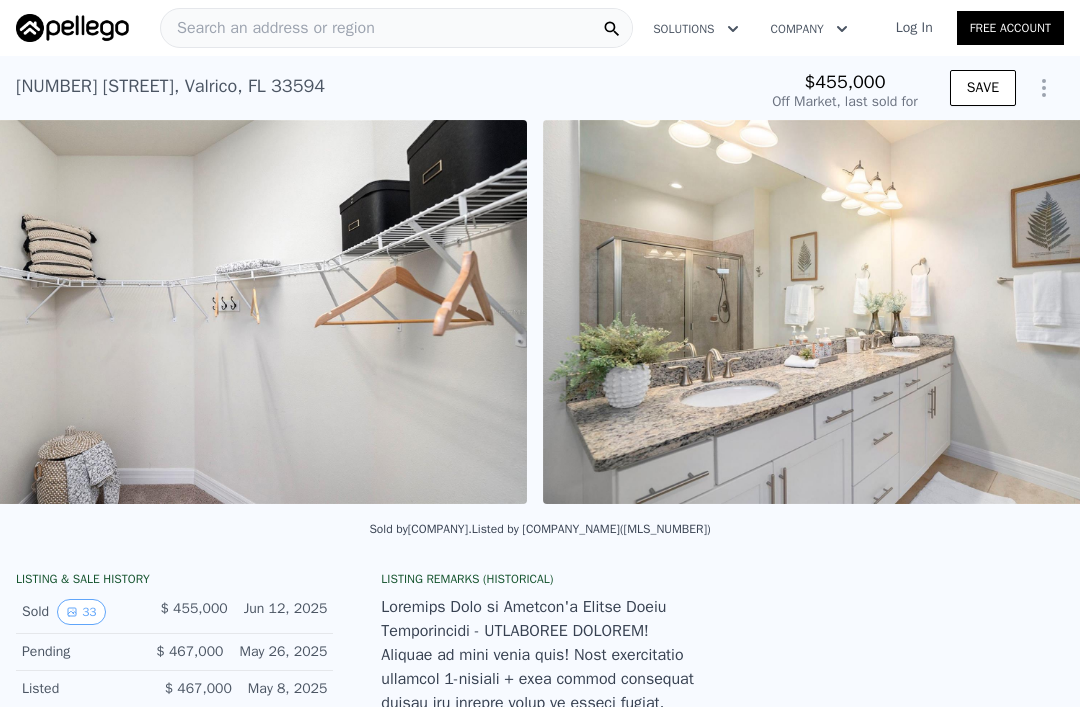 scroll, scrollTop: 0, scrollLeft: 6864, axis: horizontal 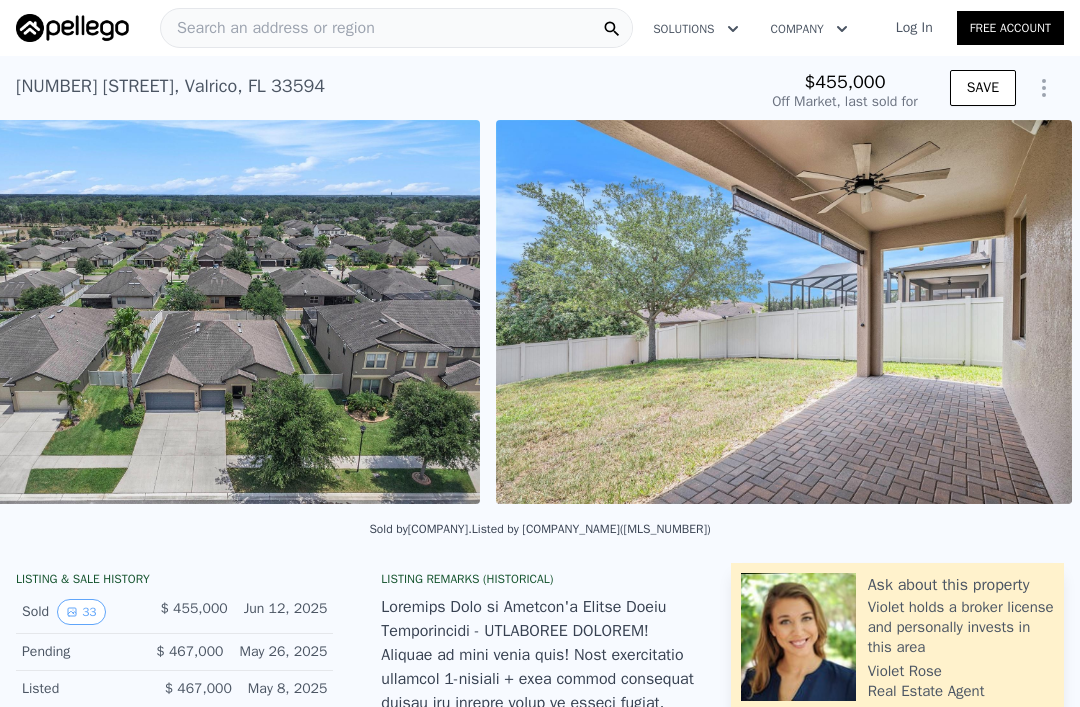 click on "Search an address or region" at bounding box center (396, 28) 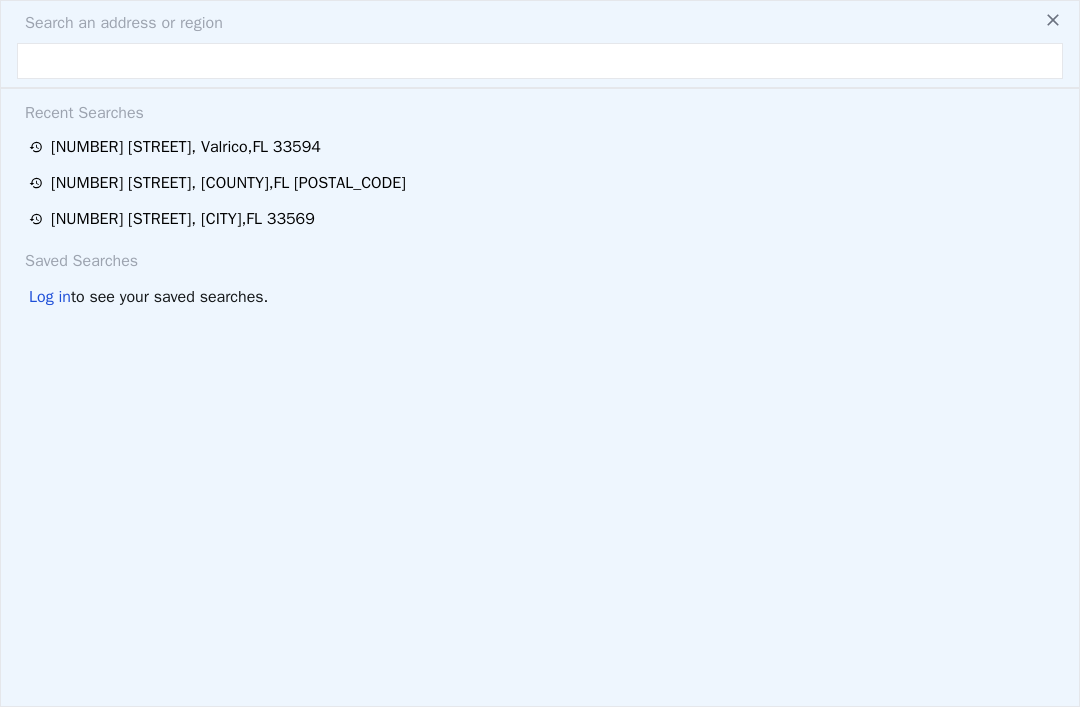 type on "$ 488,000" 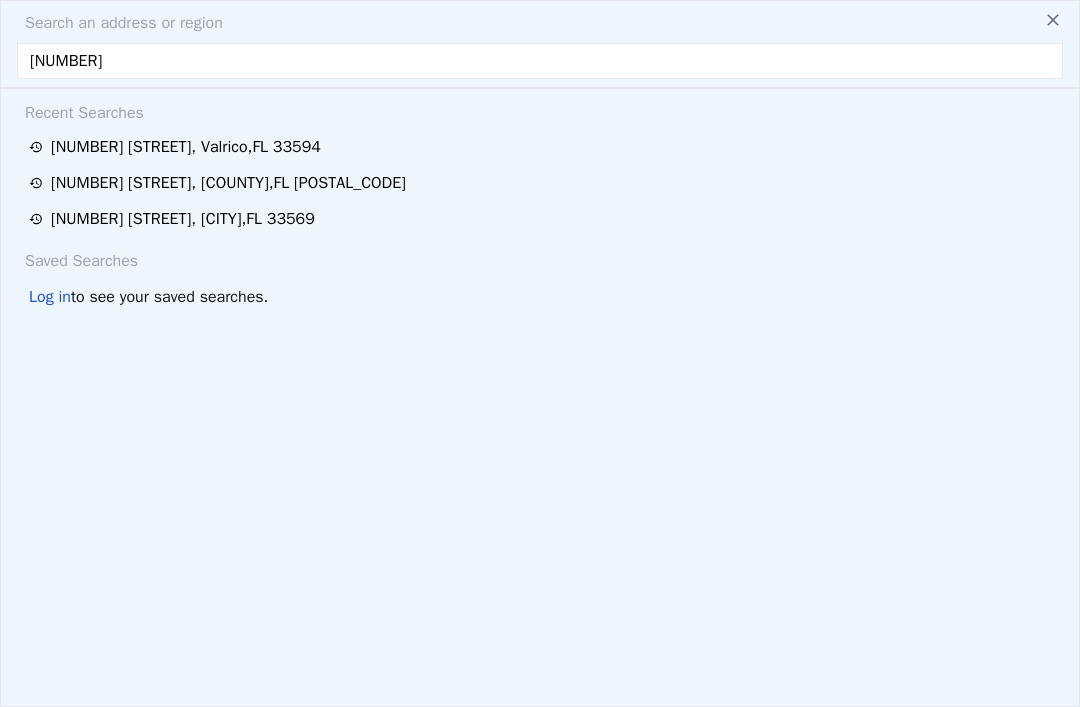 click on "[NUMBER]" at bounding box center (540, 61) 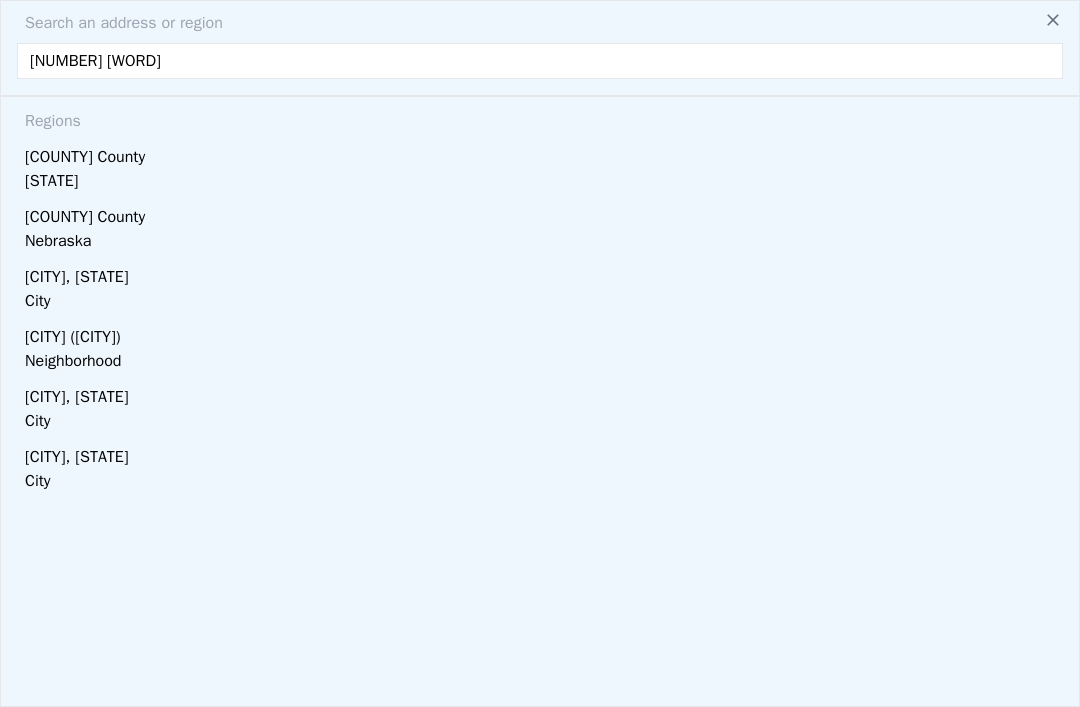 type on "[NUMBER] [WORD] [WORD]" 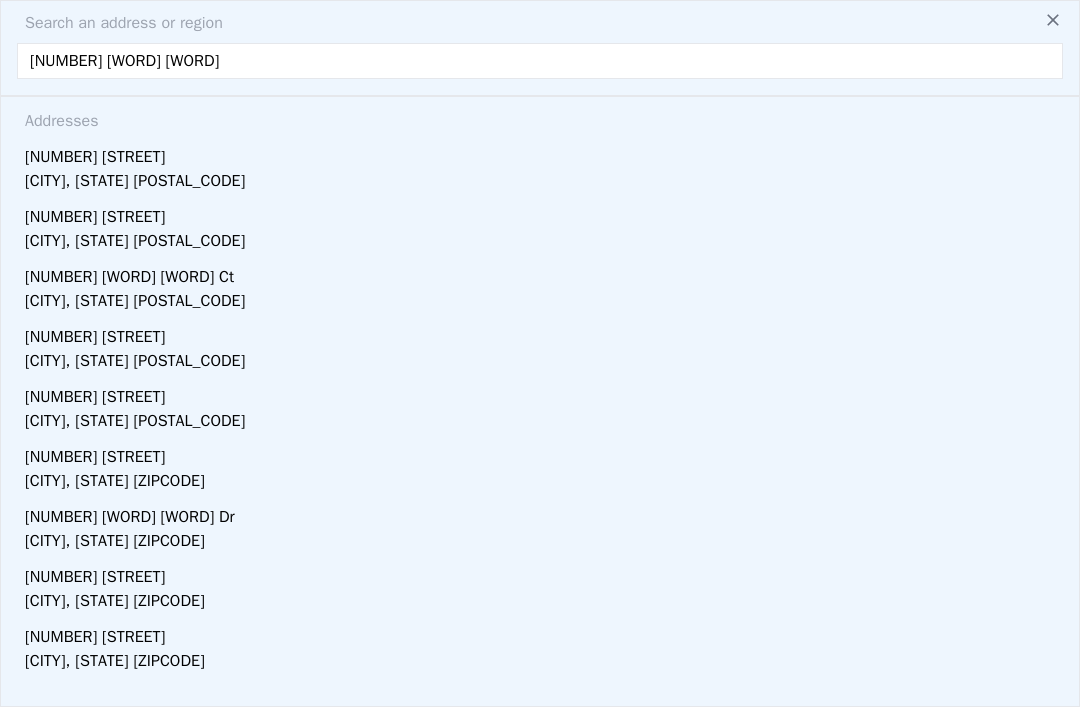 click on "[NUMBER] [STREET]" at bounding box center [544, 153] 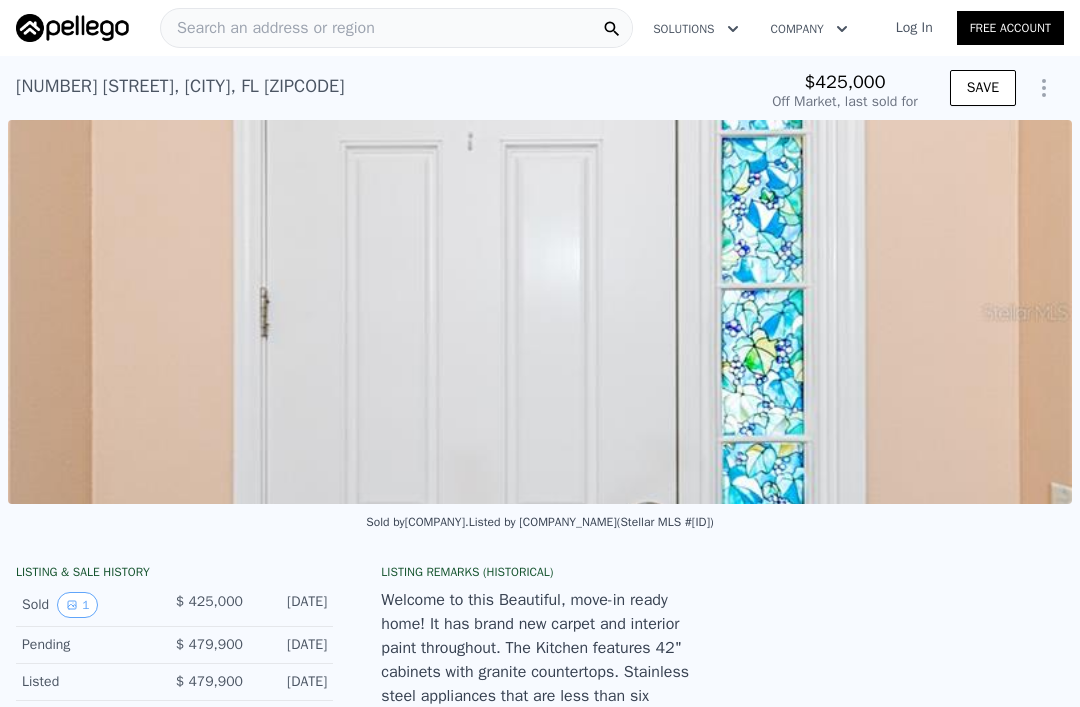 scroll, scrollTop: 0, scrollLeft: 458, axis: horizontal 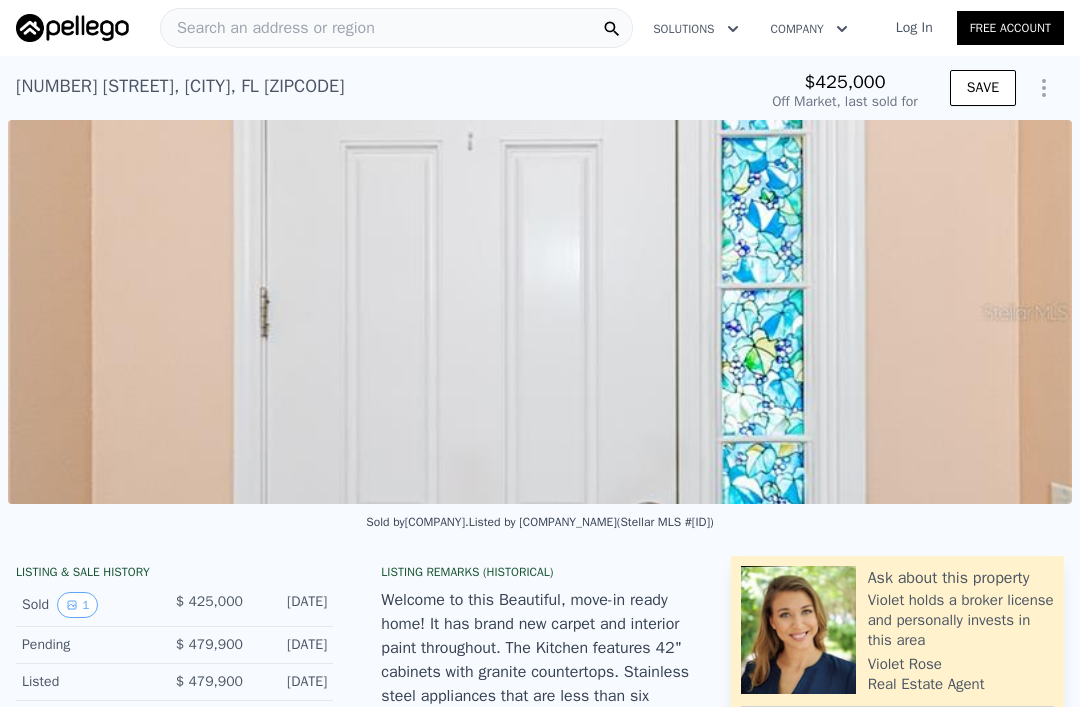 type on "-$ 451,690" 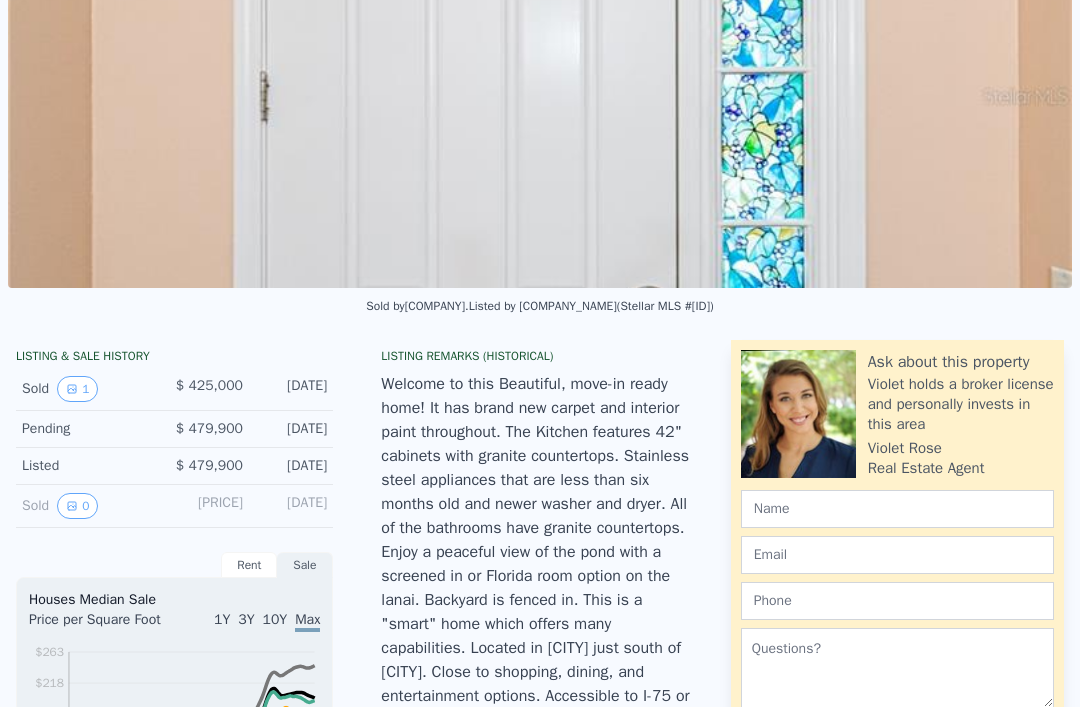 scroll, scrollTop: 32, scrollLeft: 0, axis: vertical 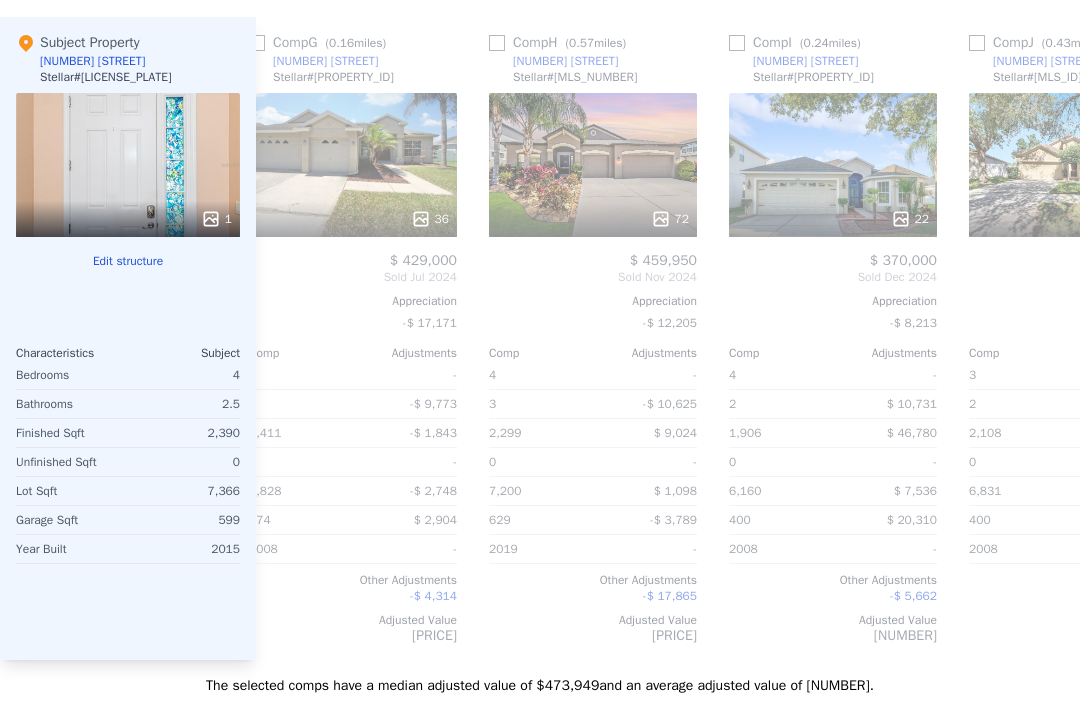 click on "72" at bounding box center [593, 165] 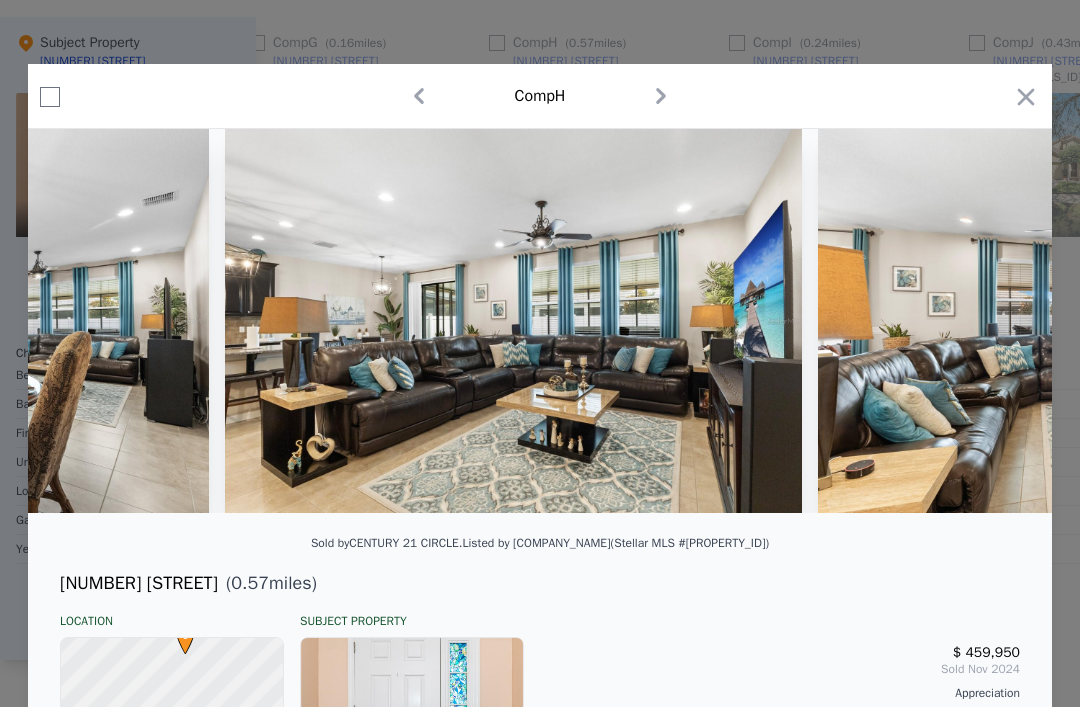 scroll, scrollTop: 0, scrollLeft: 6378, axis: horizontal 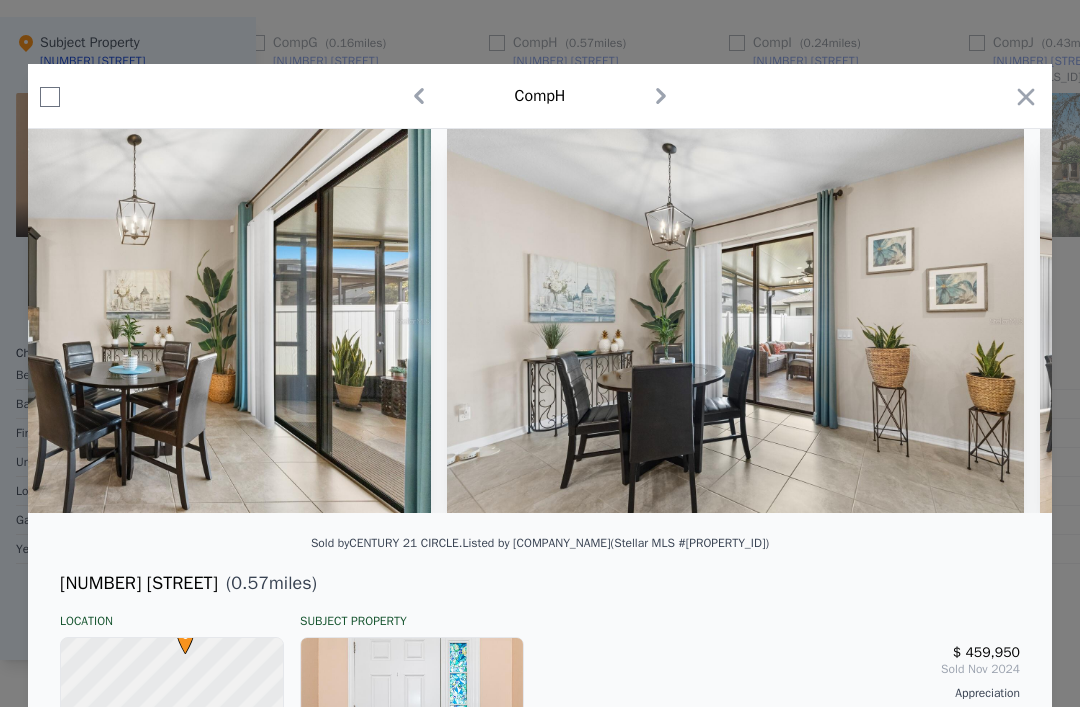 click at bounding box center (735, 321) 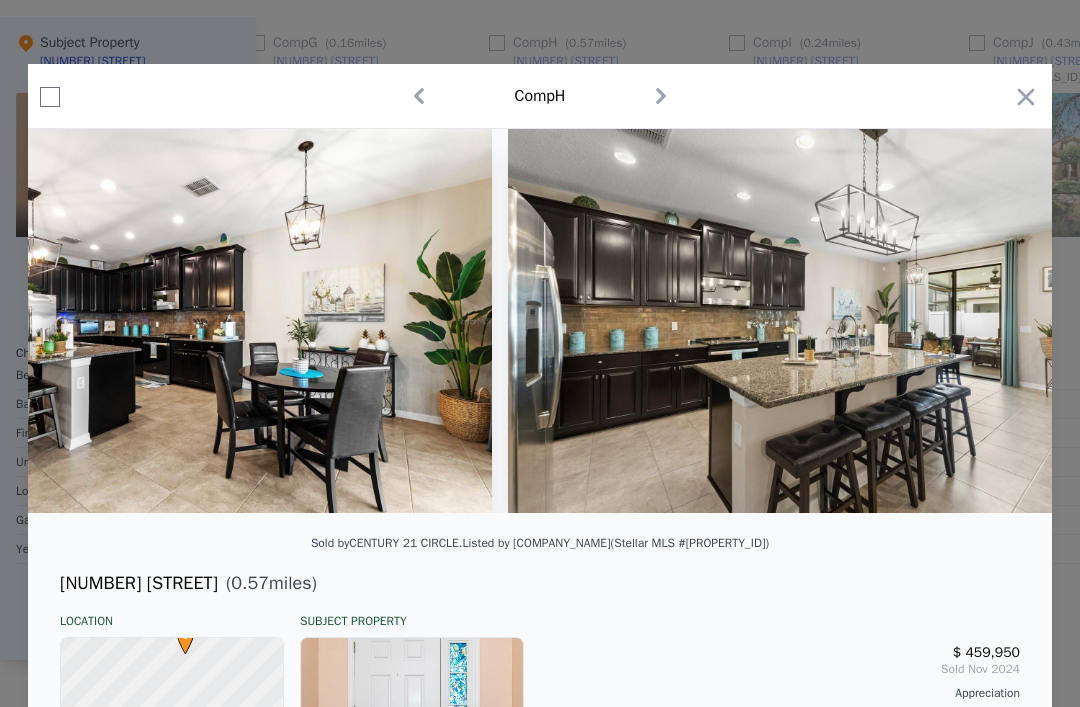 scroll, scrollTop: 0, scrollLeft: 12590, axis: horizontal 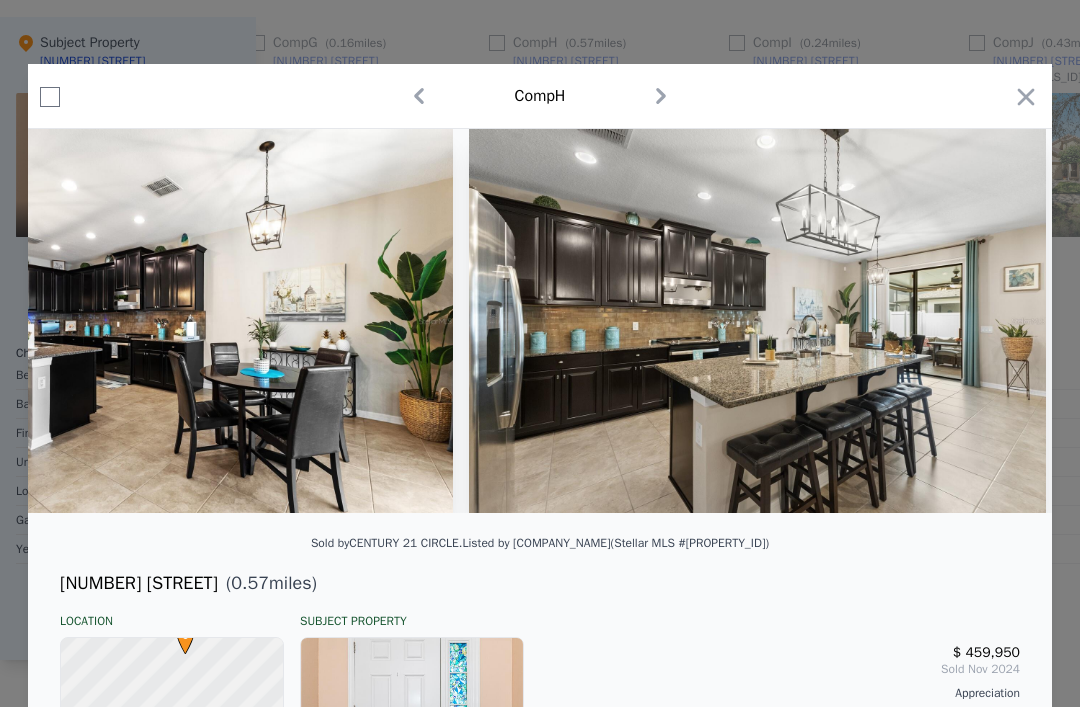 click 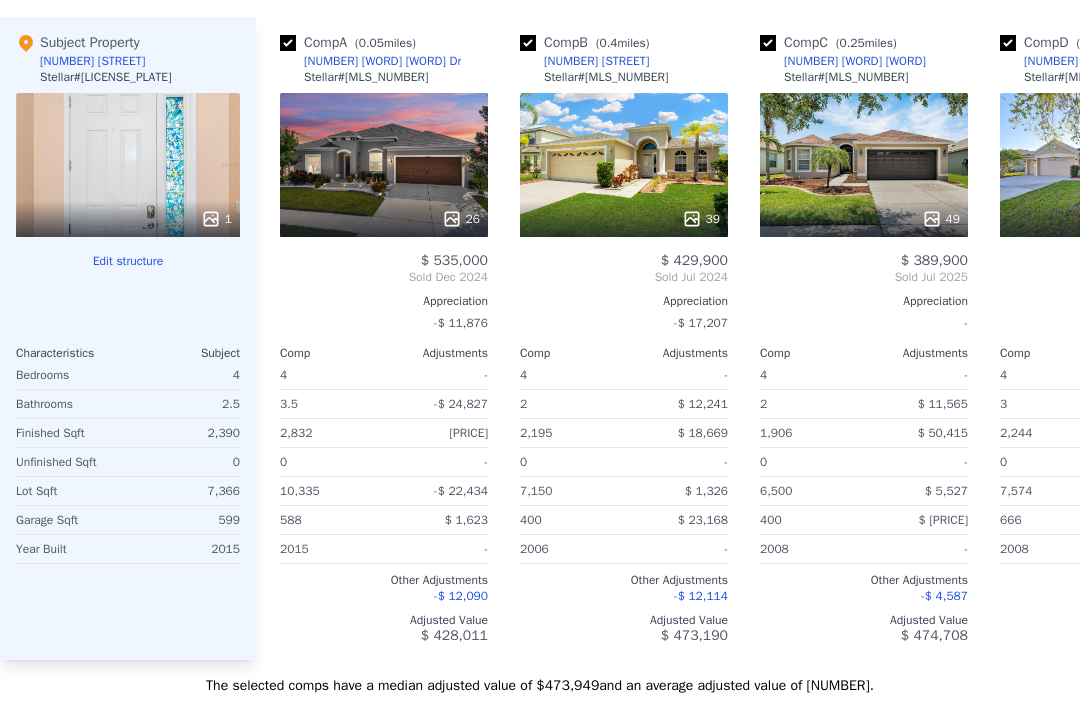 scroll, scrollTop: 0, scrollLeft: 0, axis: both 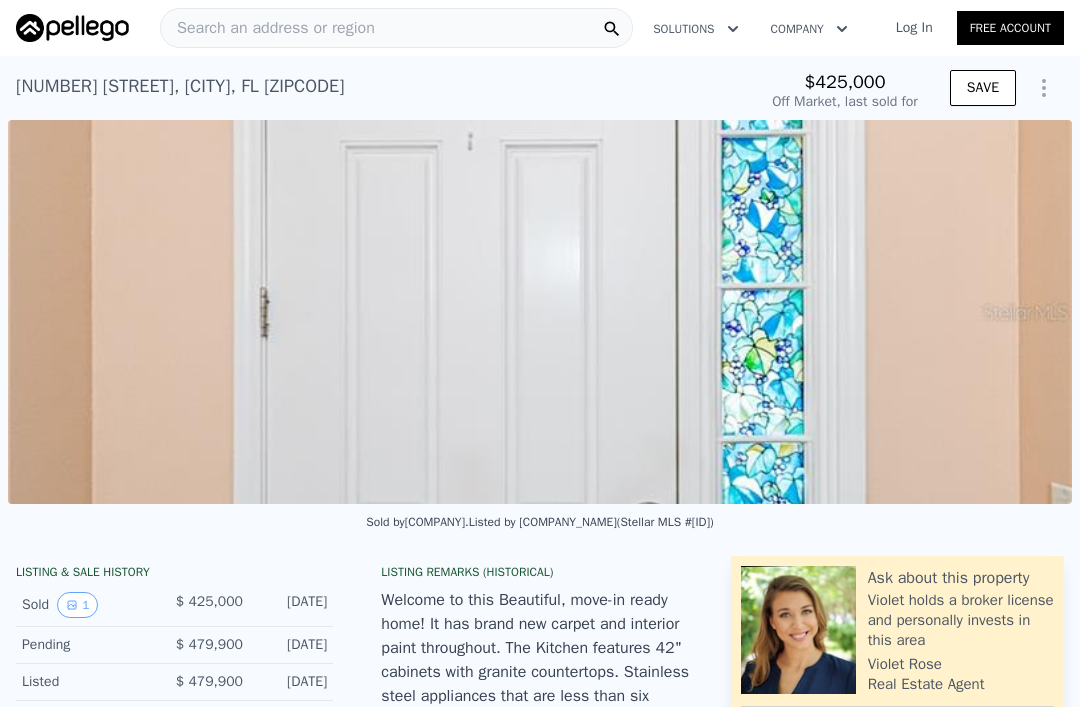 click on "Search an address or region" at bounding box center (268, 28) 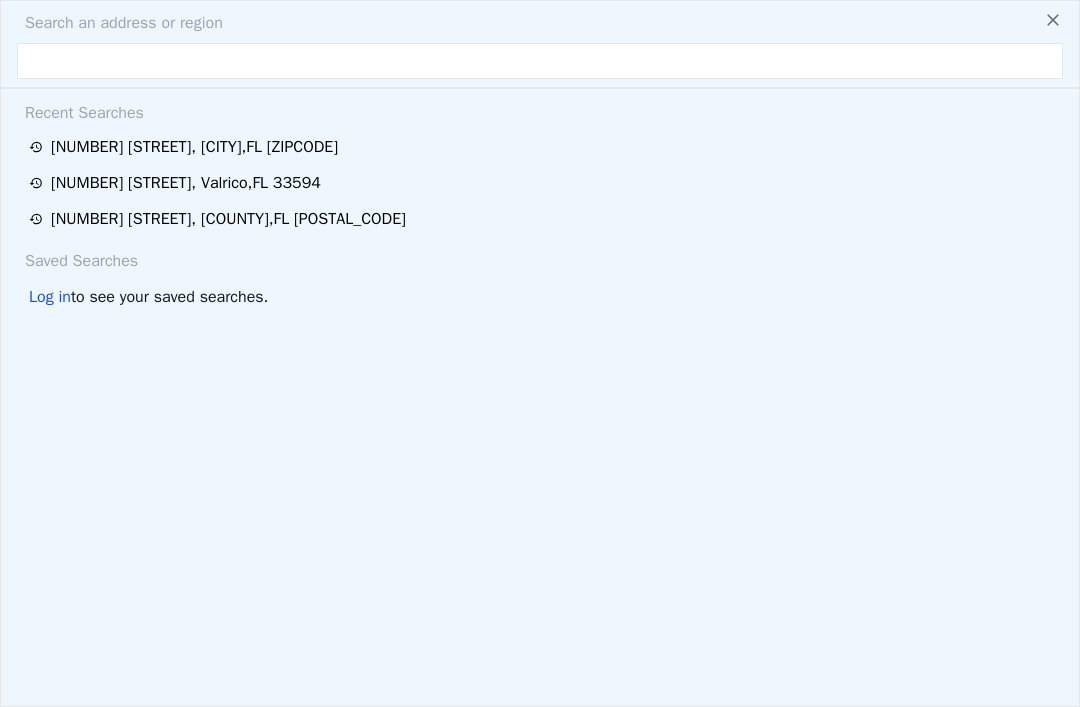 type on "$ 472,000" 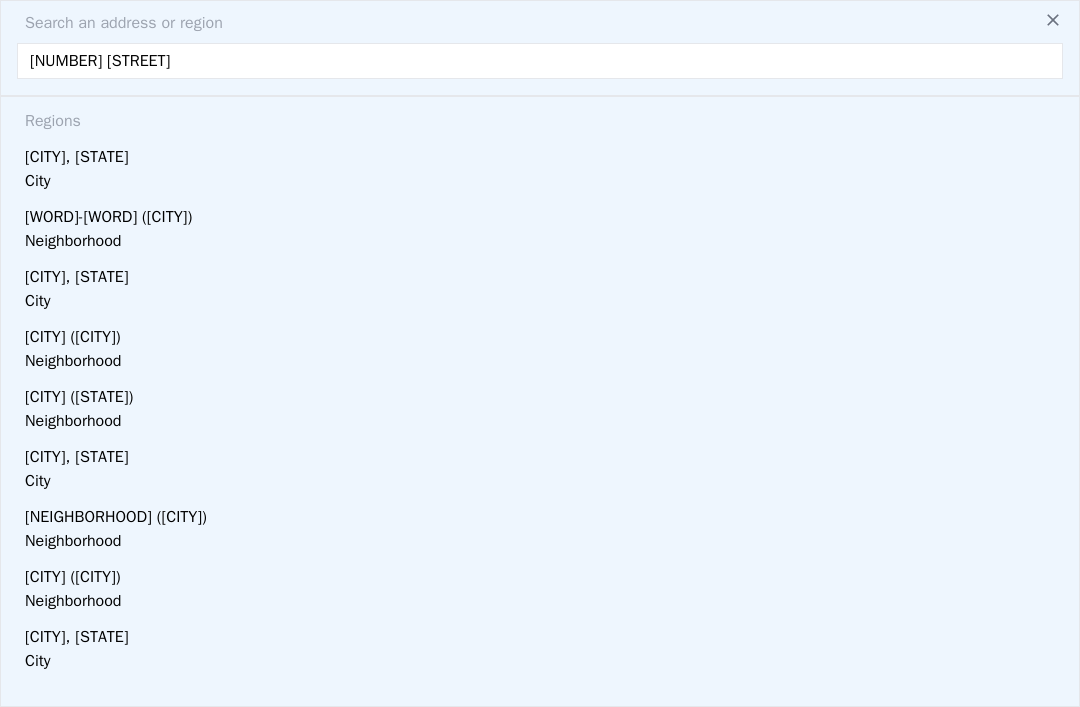 click on "[NUMBER] [STREET]" at bounding box center (540, 61) 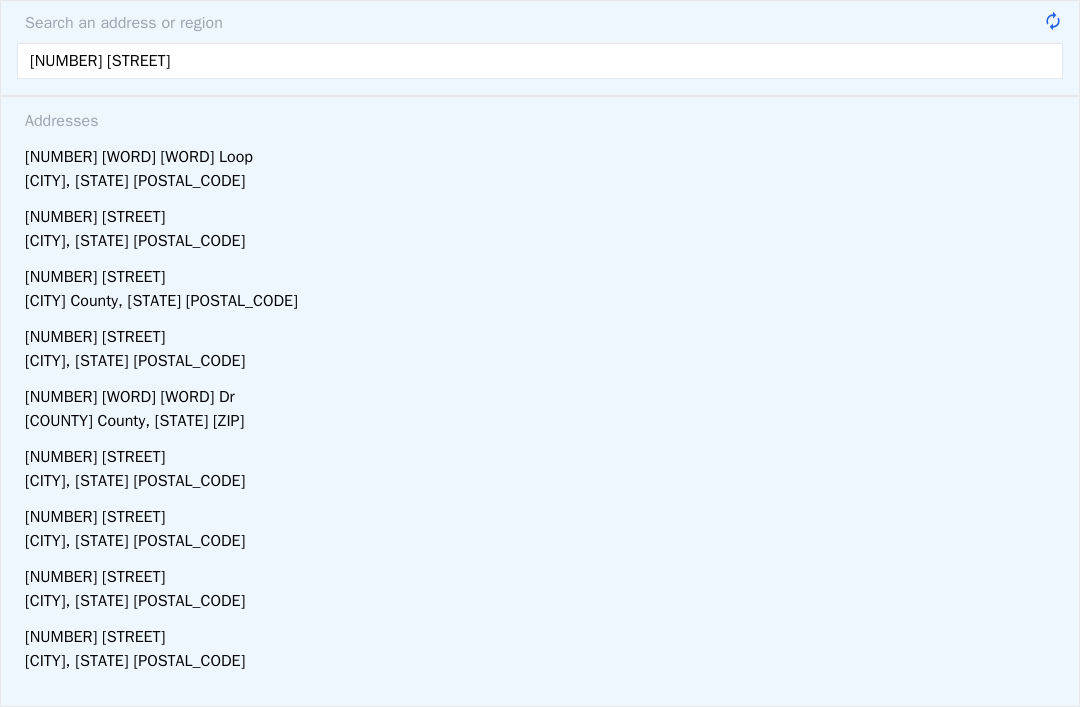 type on "[NUMBER] [STREET]" 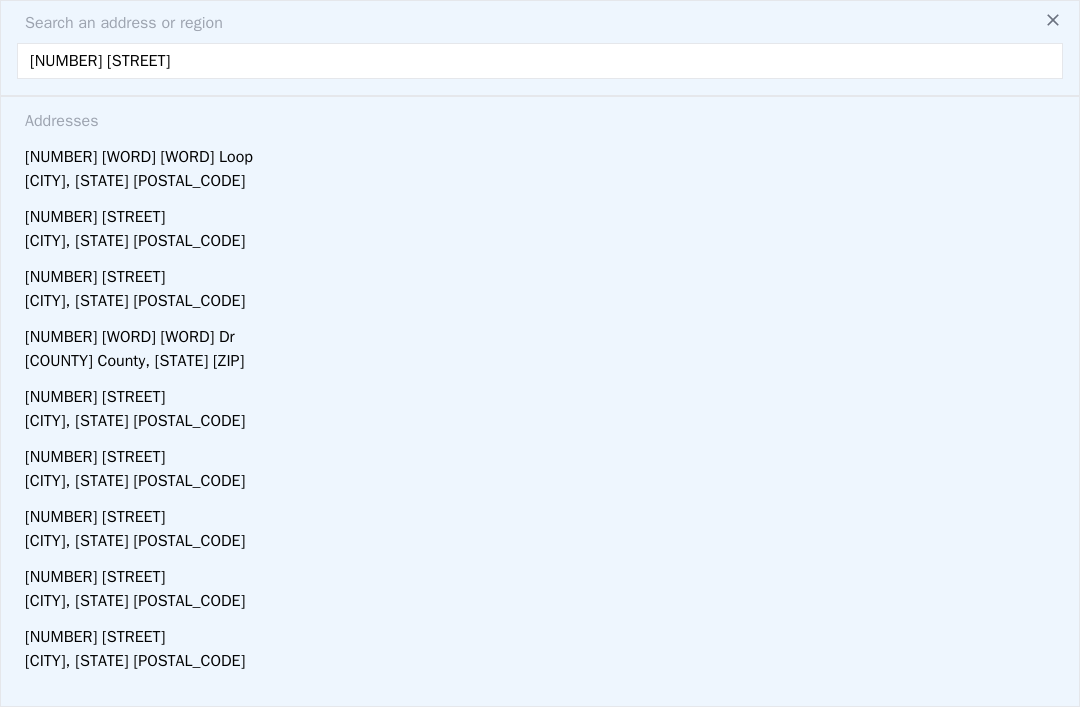 click on "[CITY], [STATE] [POSTAL_CODE]" at bounding box center (544, 183) 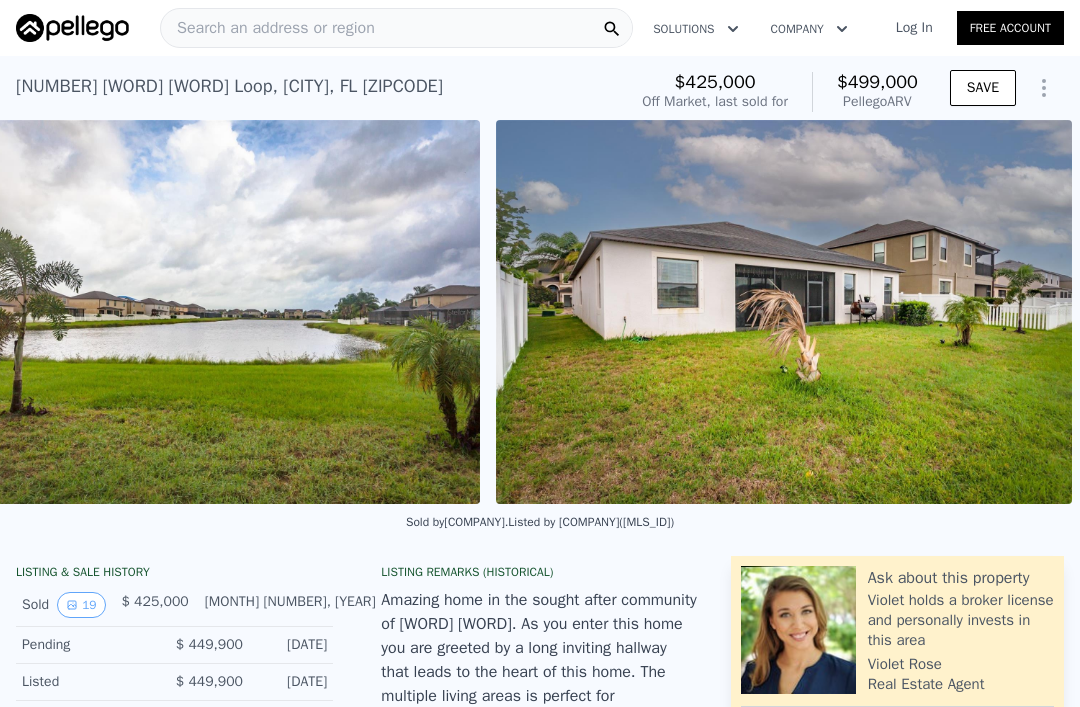 scroll, scrollTop: 0, scrollLeft: 10632, axis: horizontal 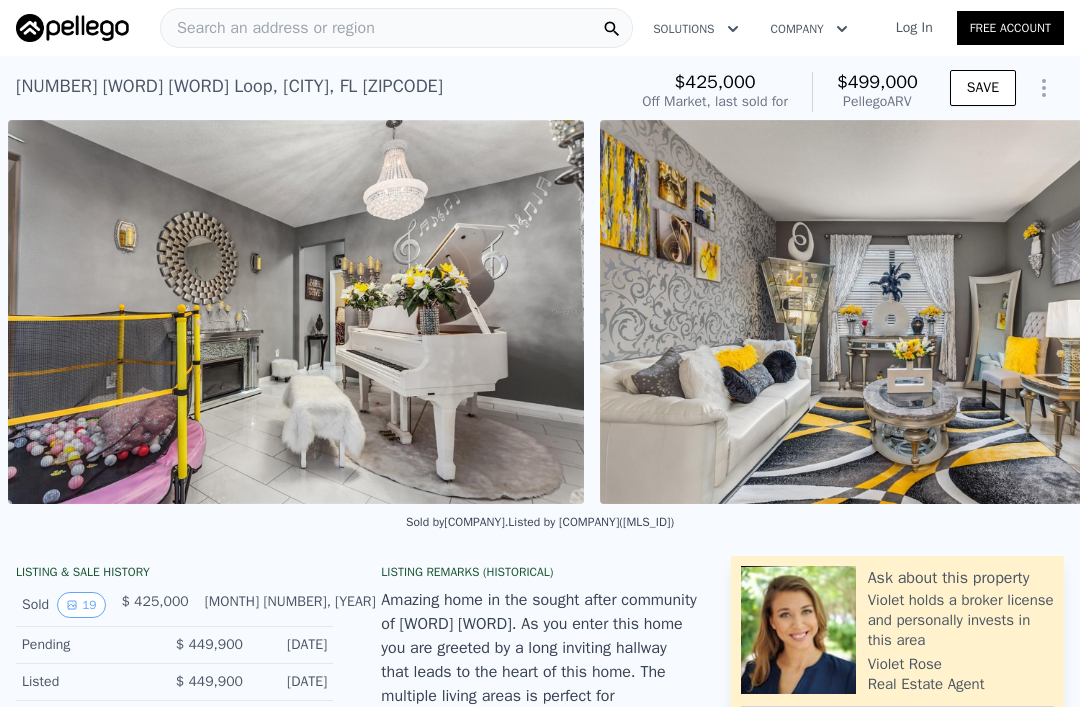 click on "Search an address or region" at bounding box center [396, 28] 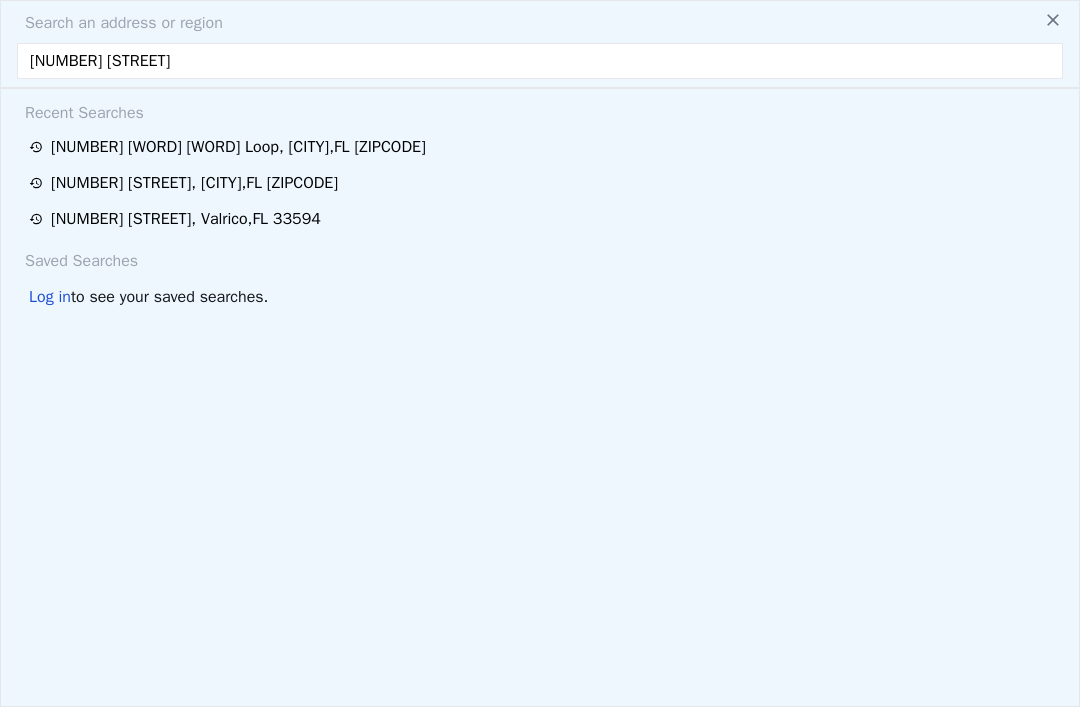 click on "[NUMBER] [STREET]" at bounding box center (540, 61) 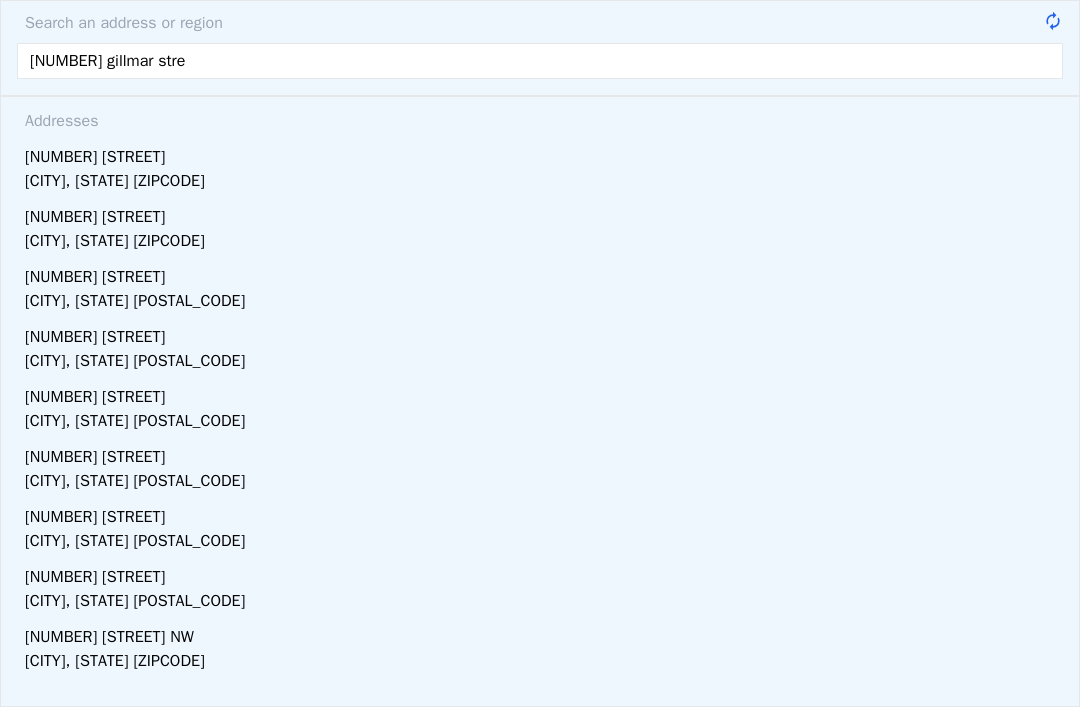 type on "[NUMBER] [STREET]" 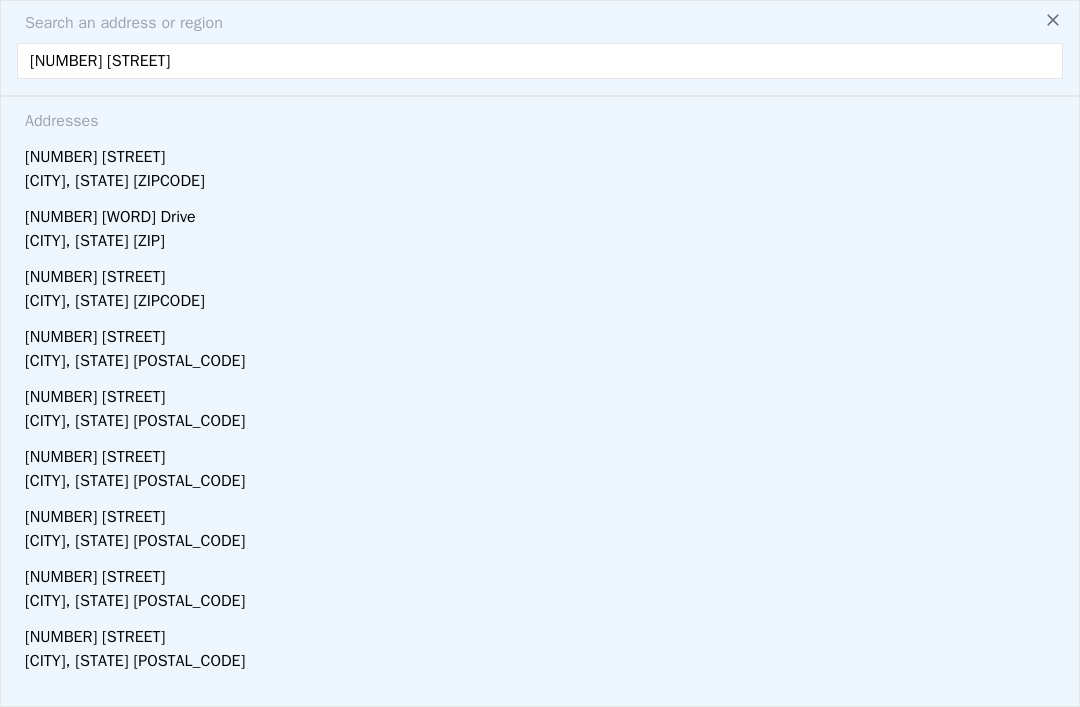 click on "[NUMBER] [STREET]" at bounding box center (544, 153) 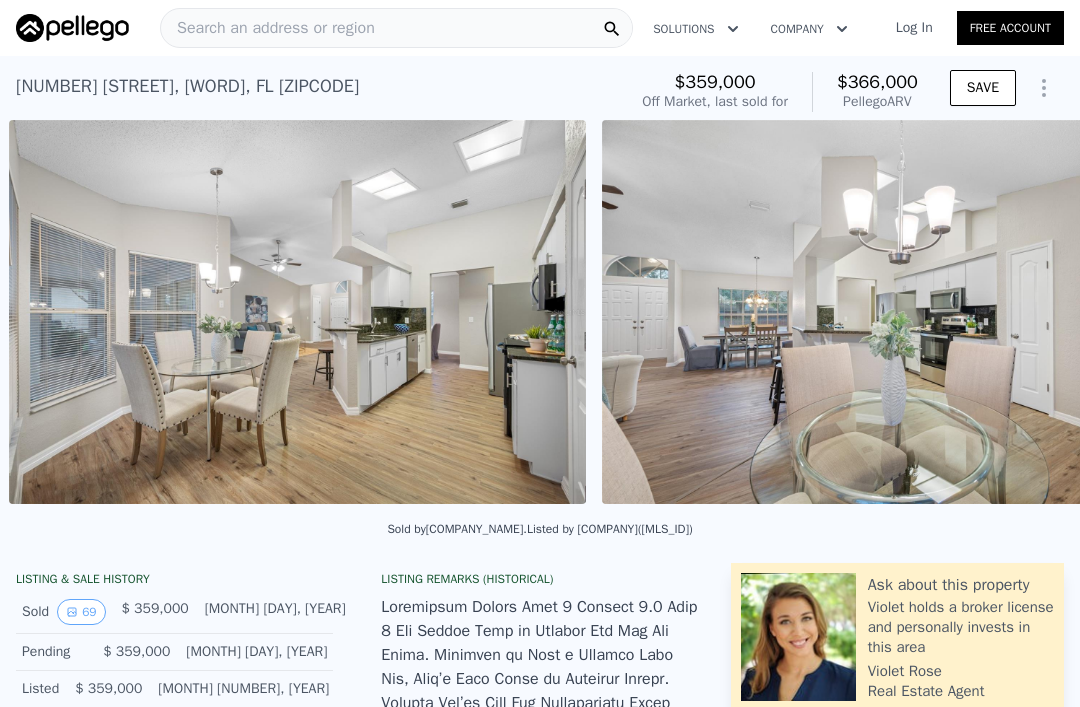 scroll, scrollTop: 0, scrollLeft: 7629, axis: horizontal 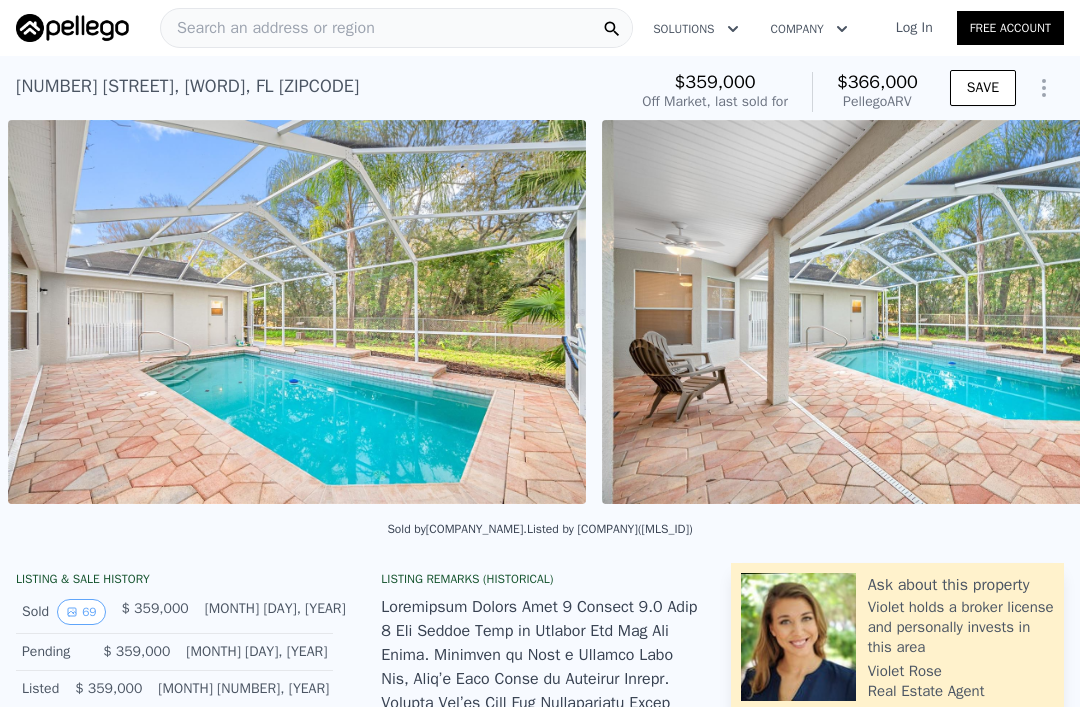click on "Search an address or region" at bounding box center [268, 28] 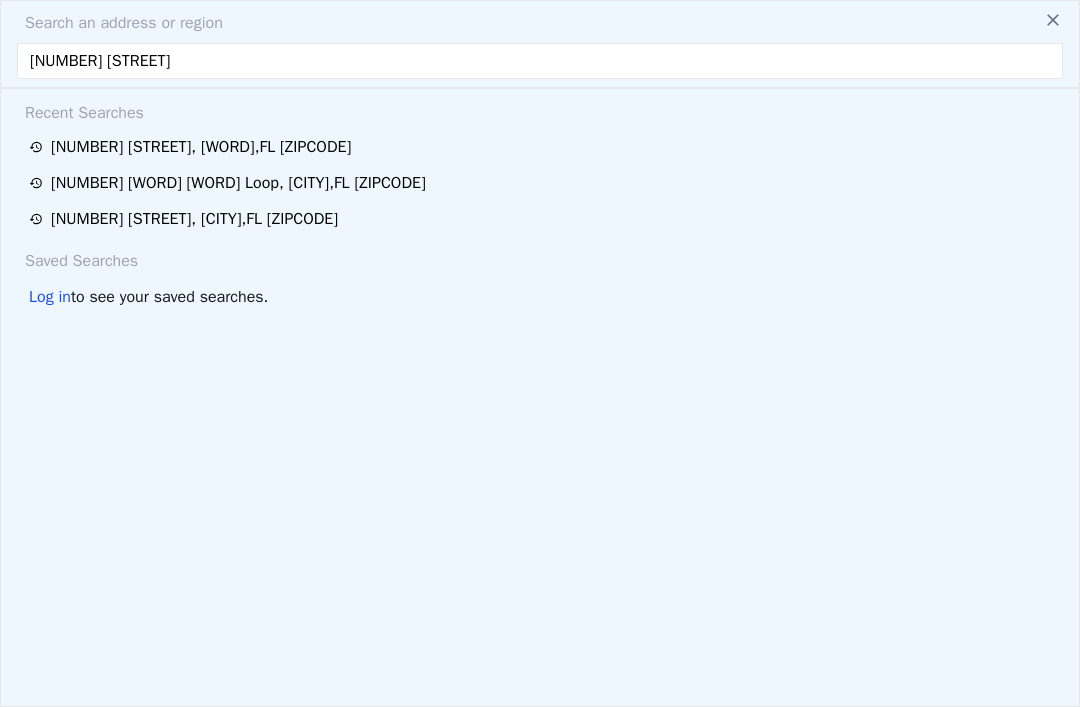 click on "[NUMBER] [STREET]" at bounding box center [540, 61] 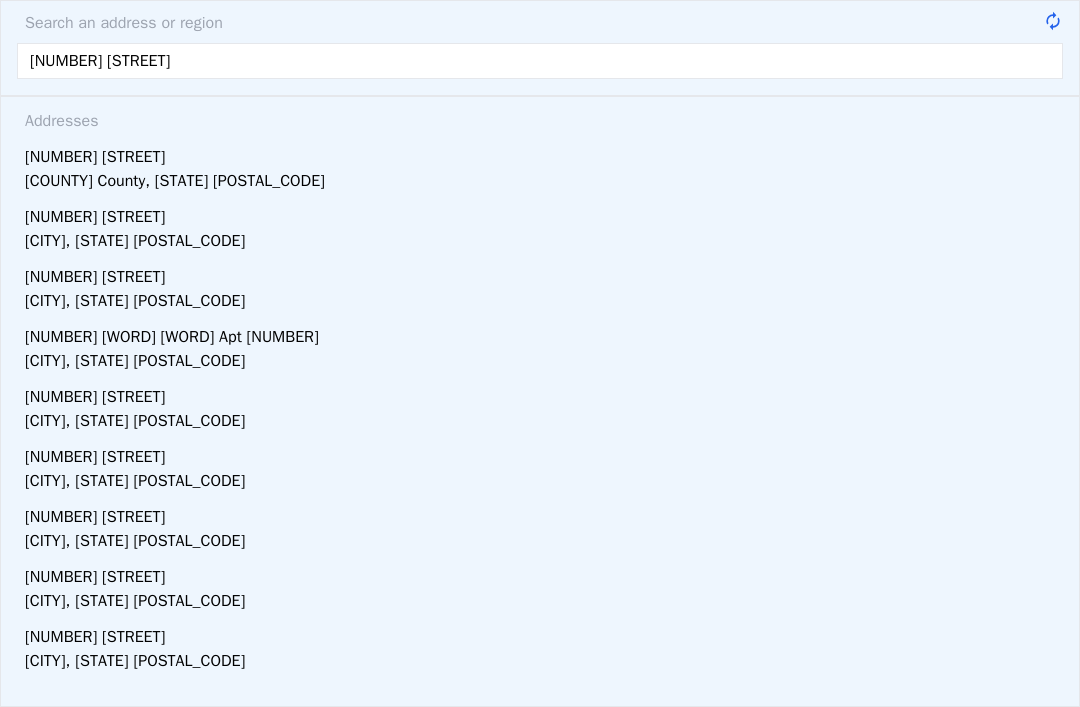 type on "[NUMBER] [STREET]" 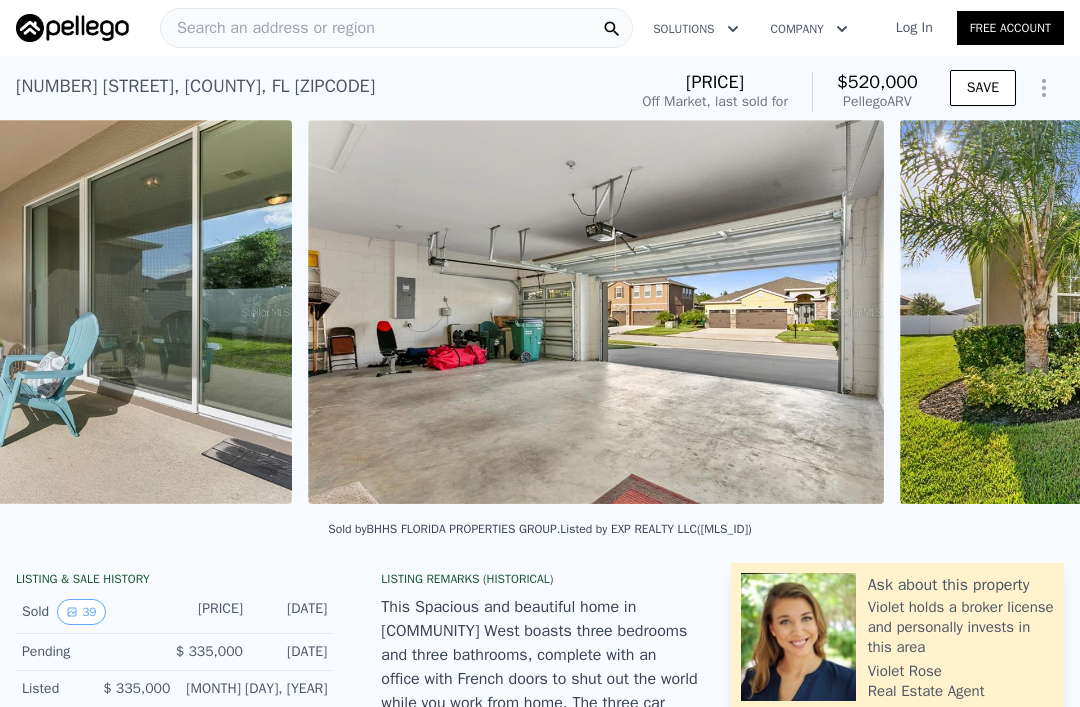 scroll, scrollTop: 0, scrollLeft: 17629, axis: horizontal 